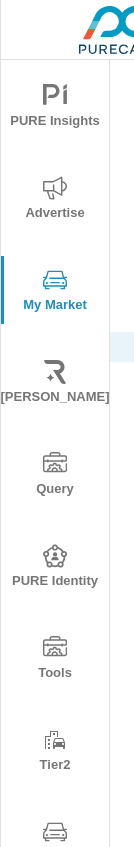 scroll, scrollTop: 0, scrollLeft: 0, axis: both 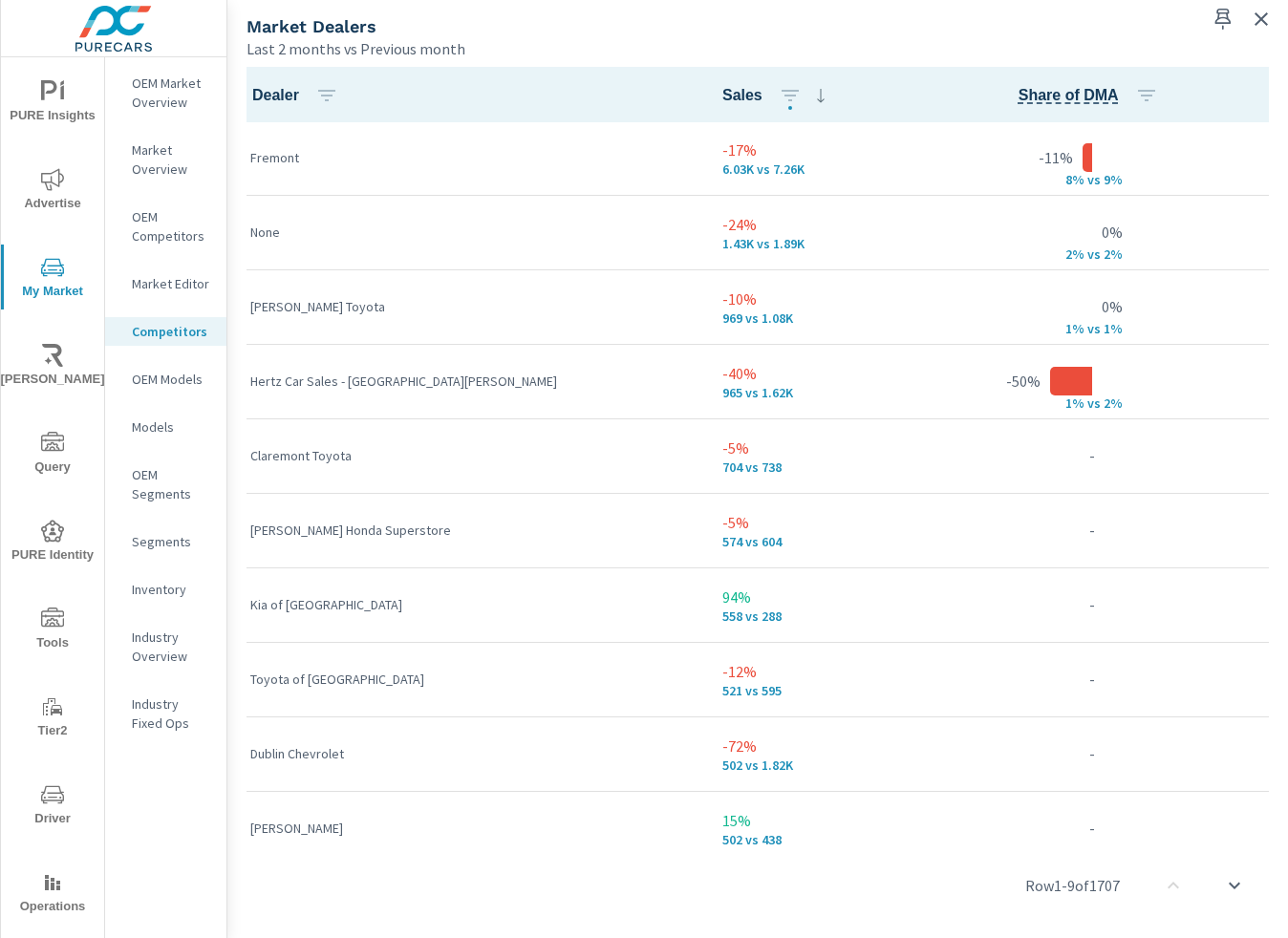 click on "Fremont" at bounding box center [471, 158] 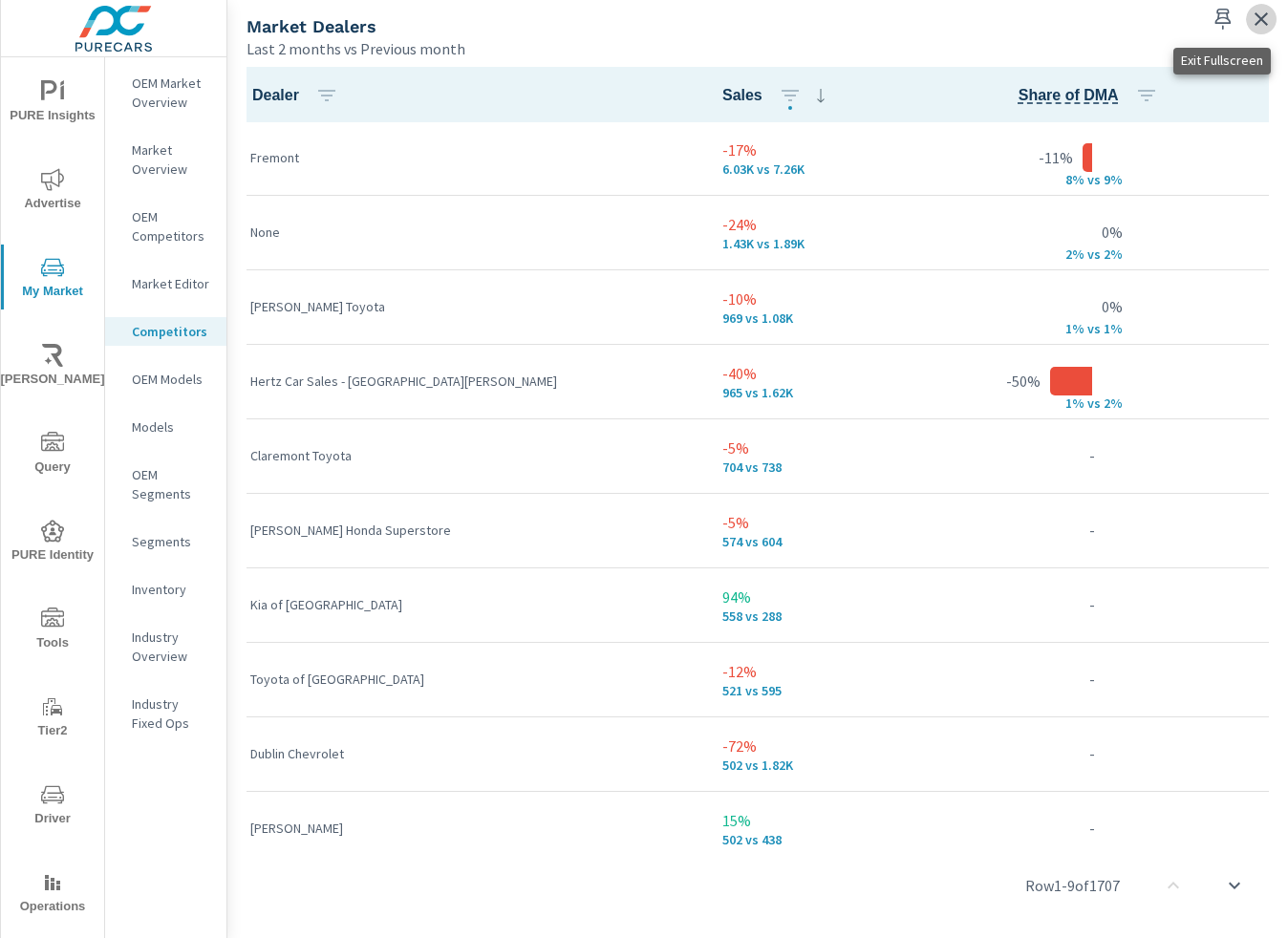 click 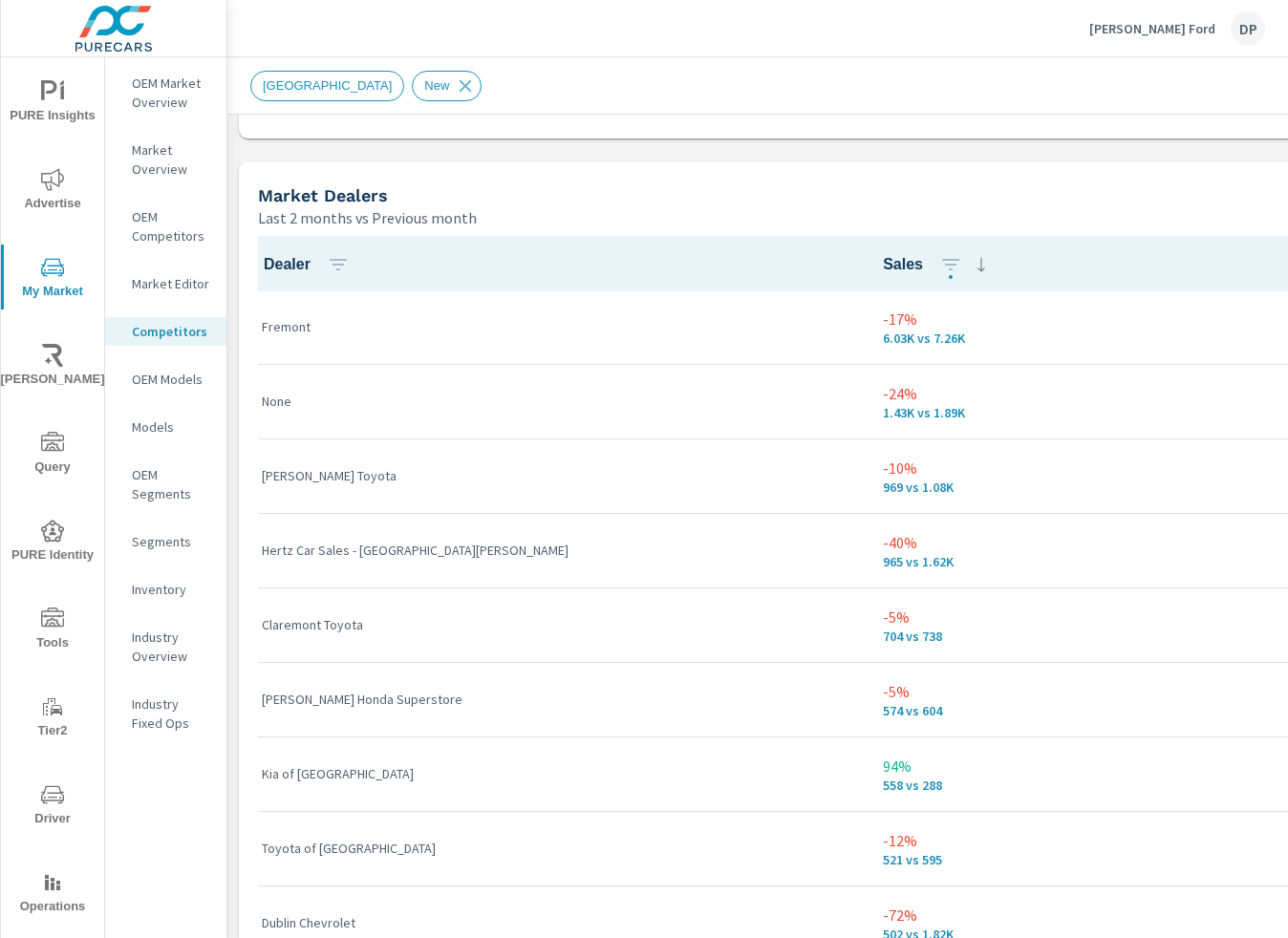 scroll, scrollTop: 1194, scrollLeft: 0, axis: vertical 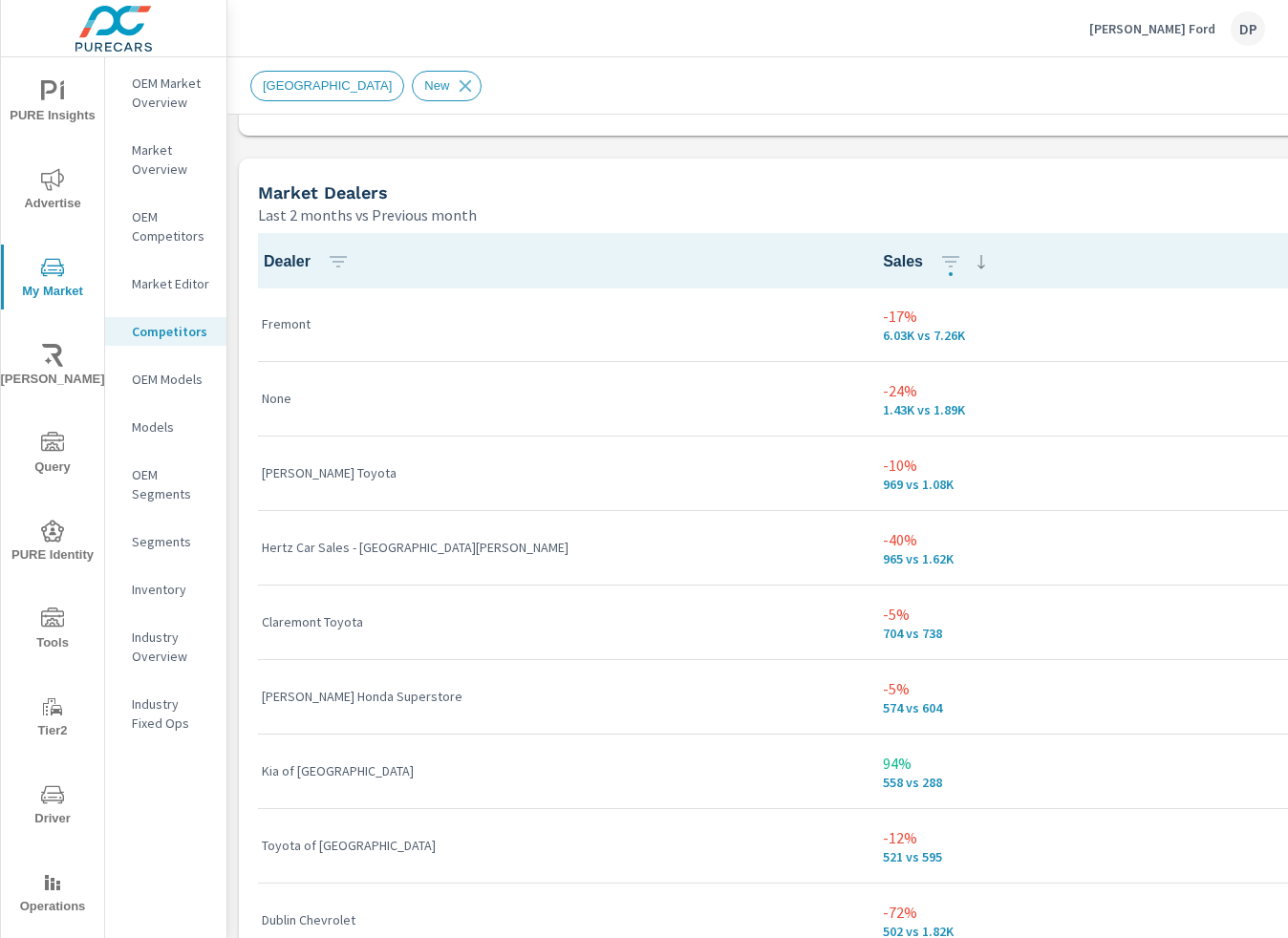 click on "Longo Toyota" at bounding box center [557, 473] 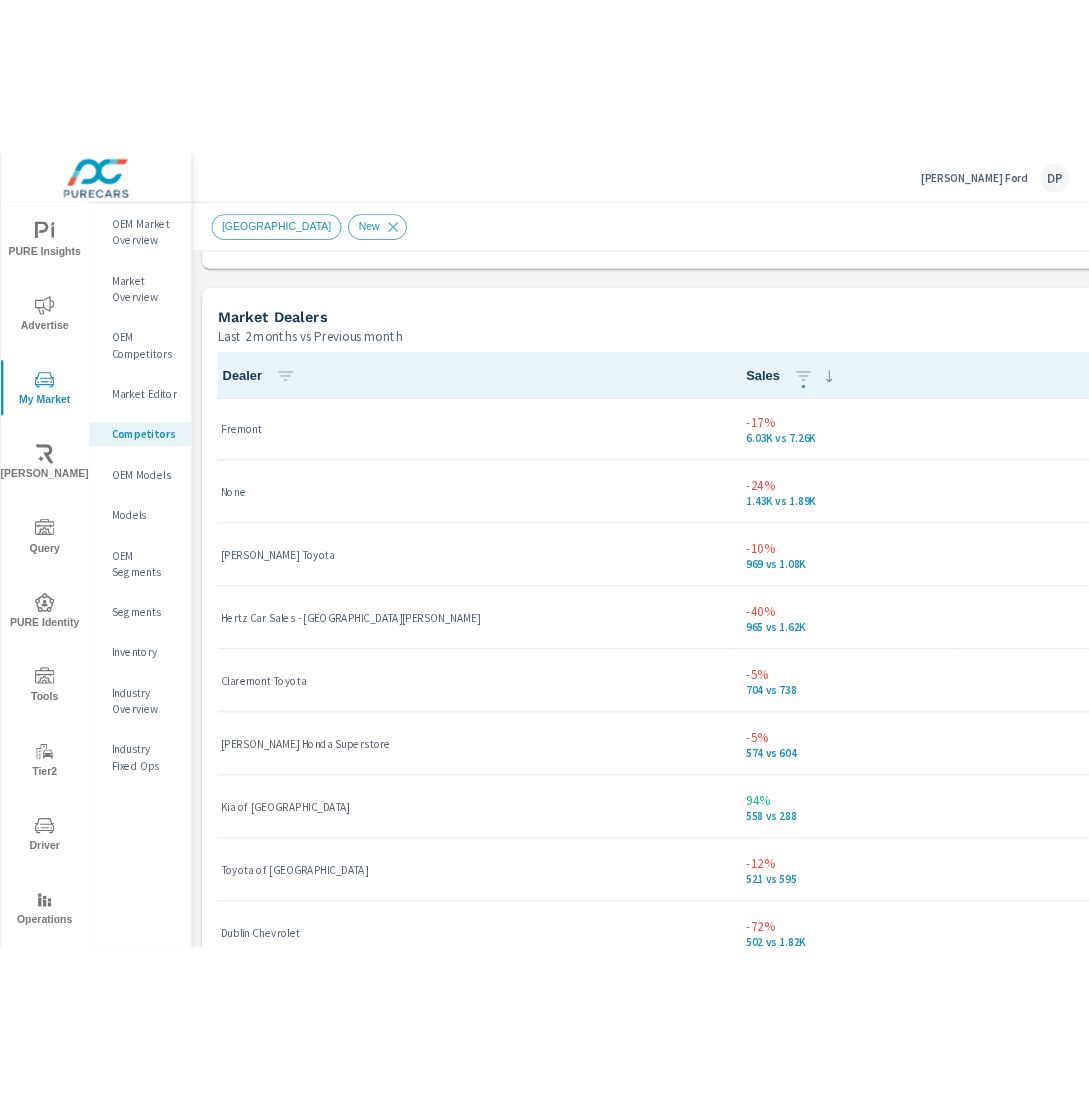 scroll, scrollTop: 1, scrollLeft: 0, axis: vertical 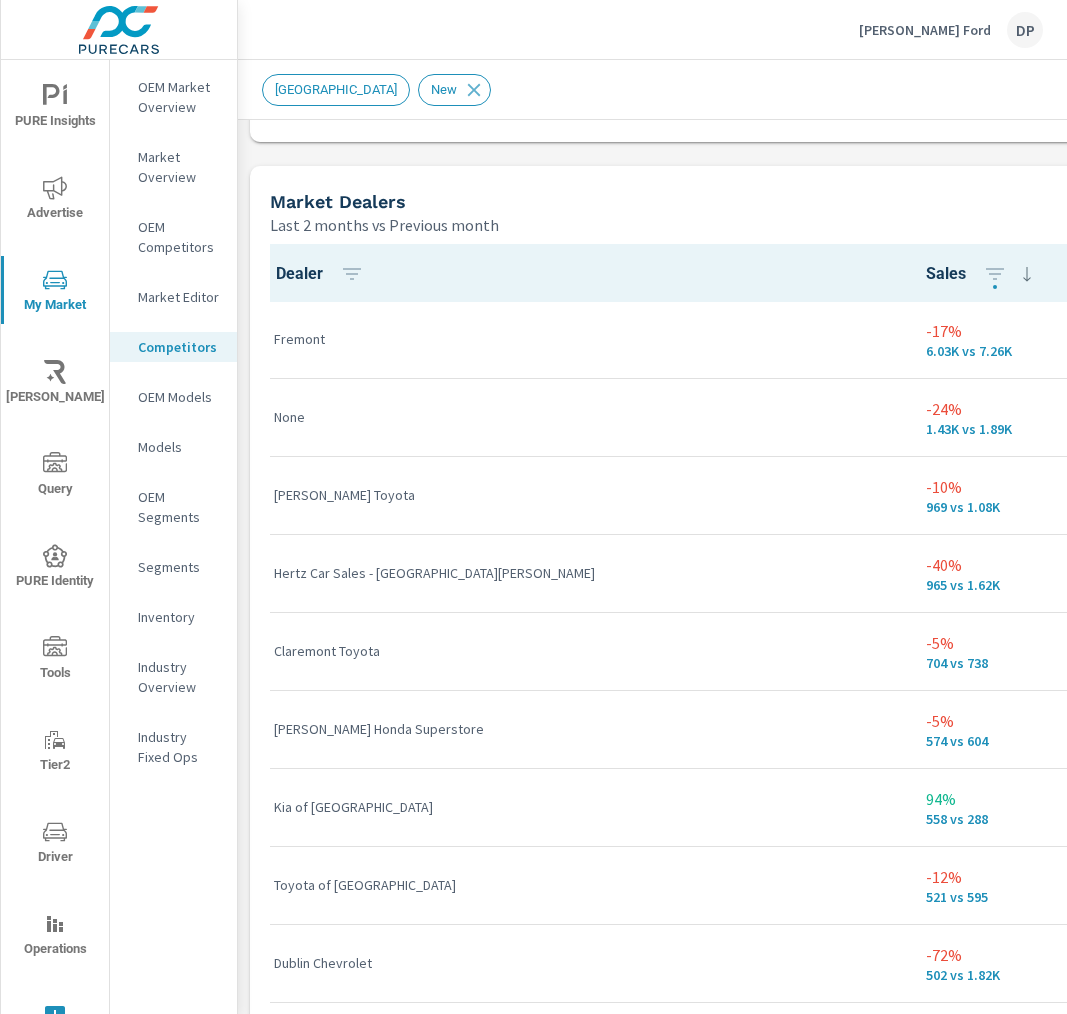 click on "Dealer" at bounding box center [584, 273] 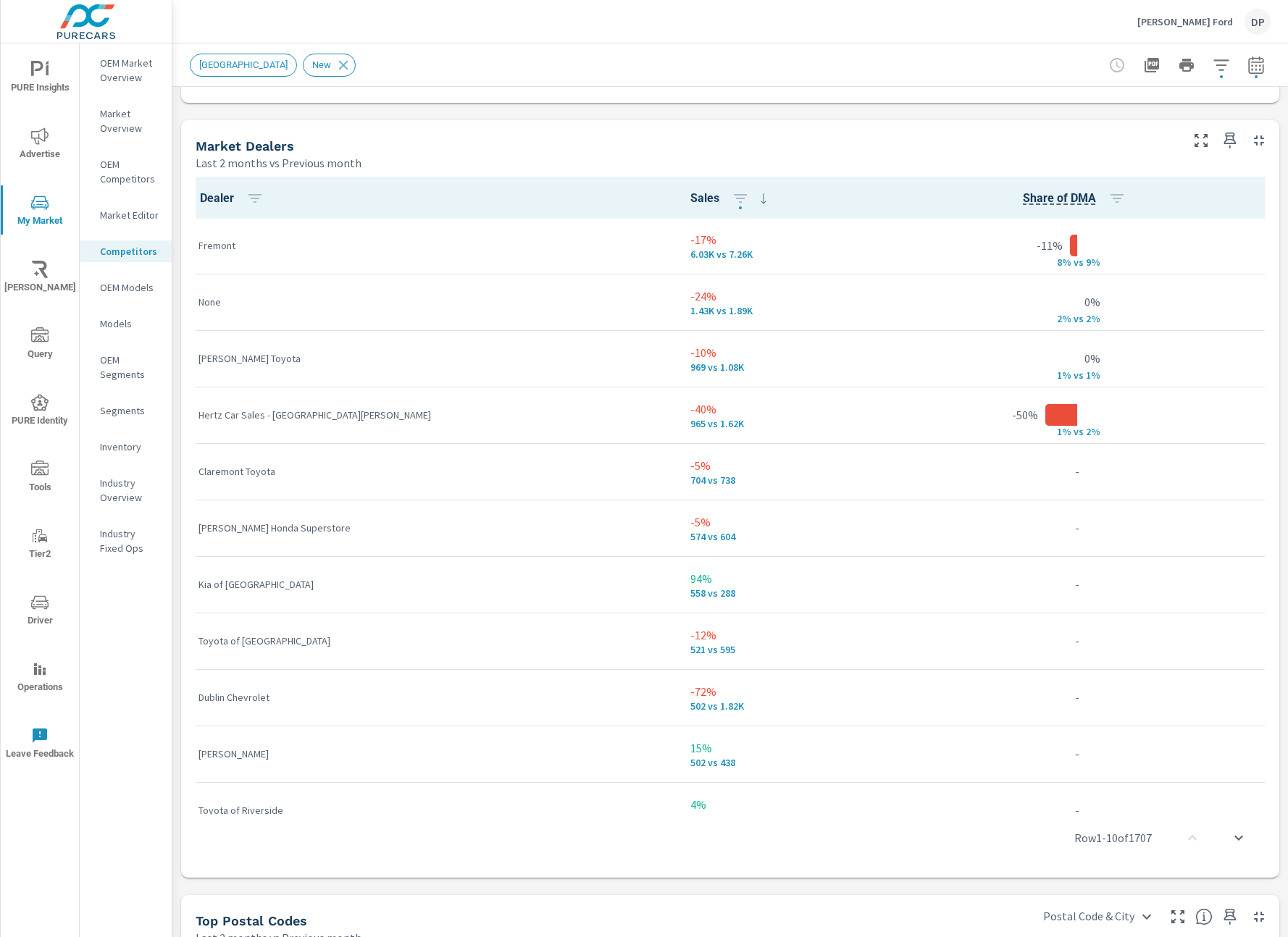 click on "None" at bounding box center [432, 302] 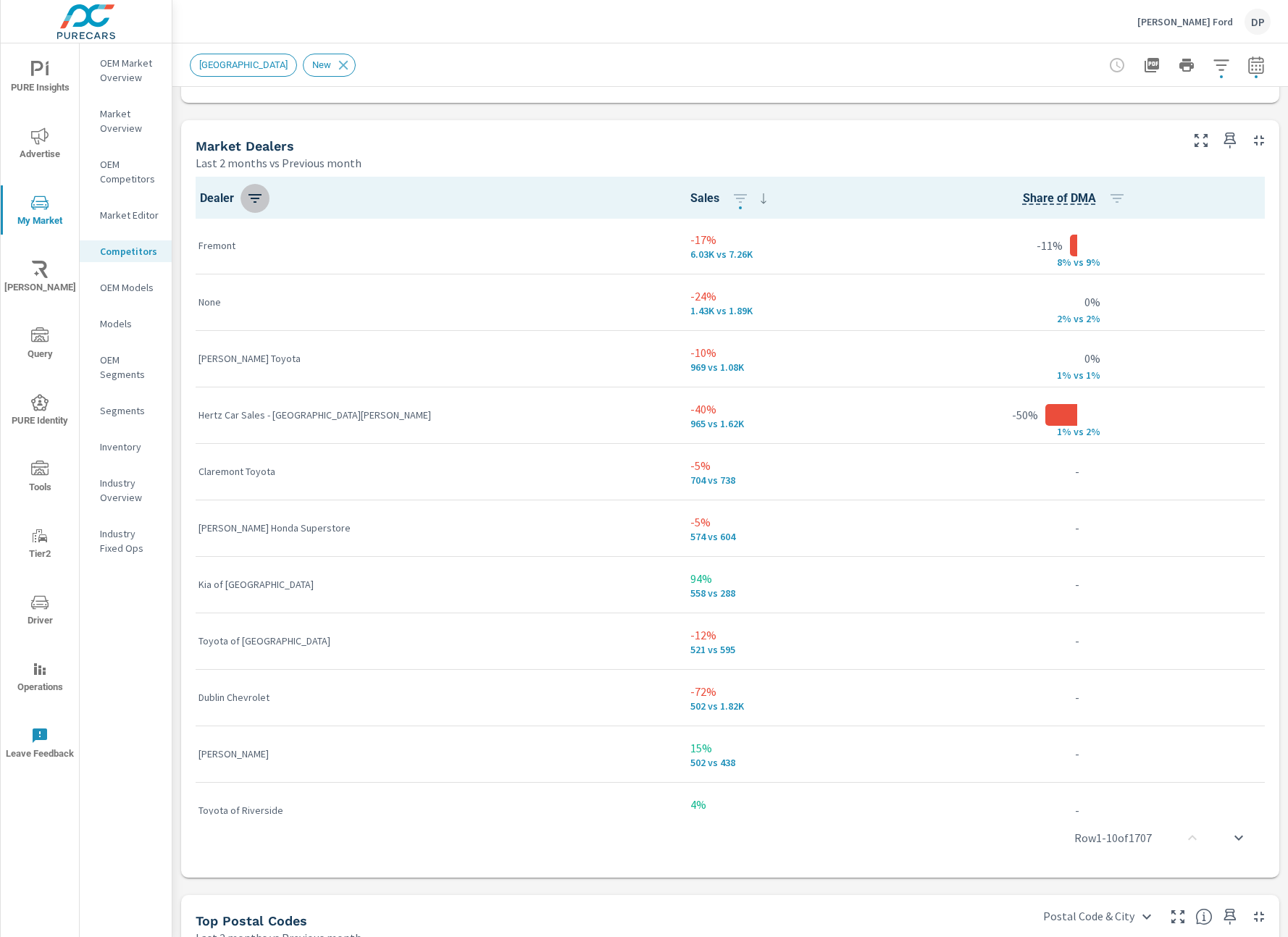 click 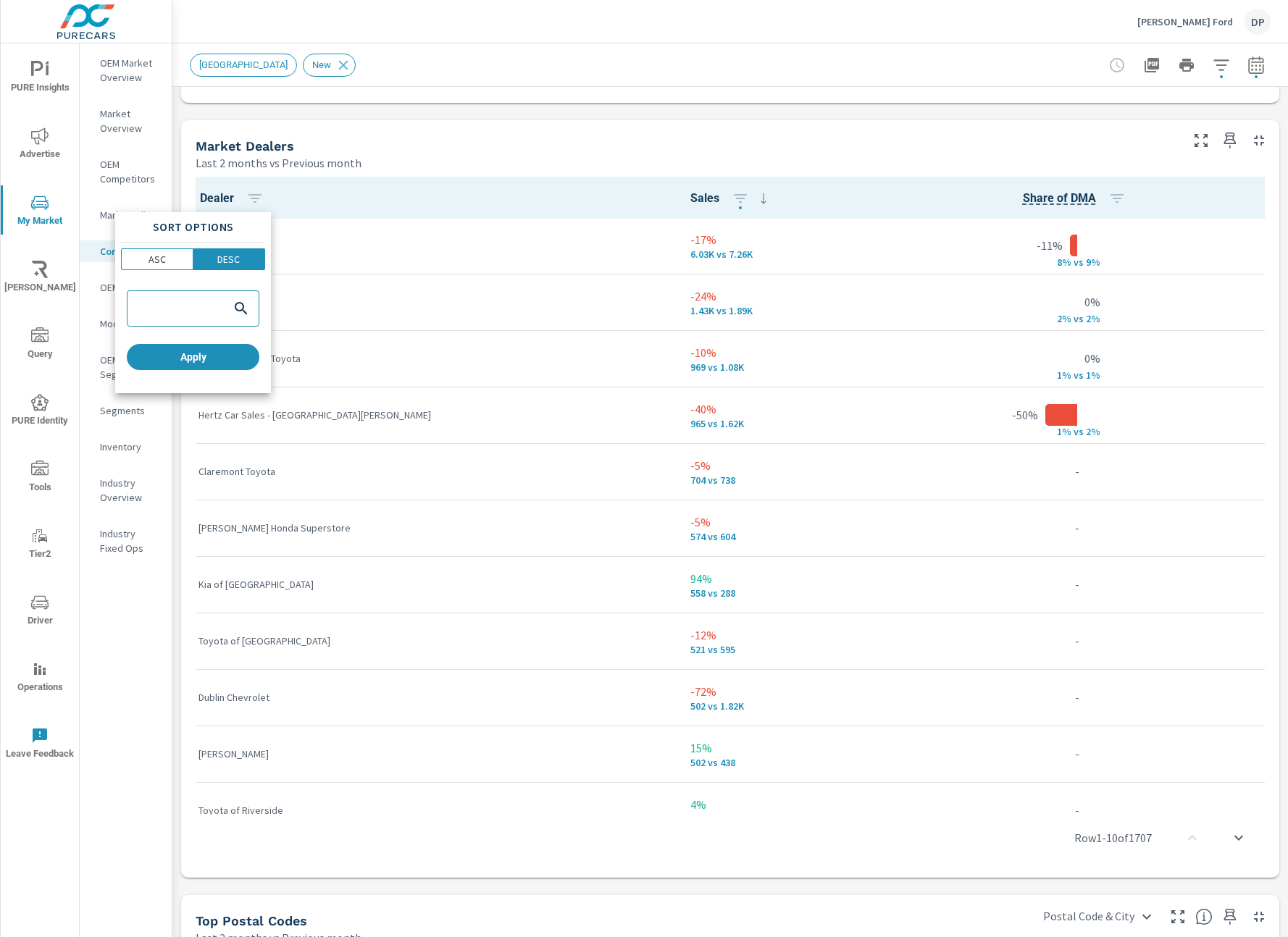 click at bounding box center [644, 468] 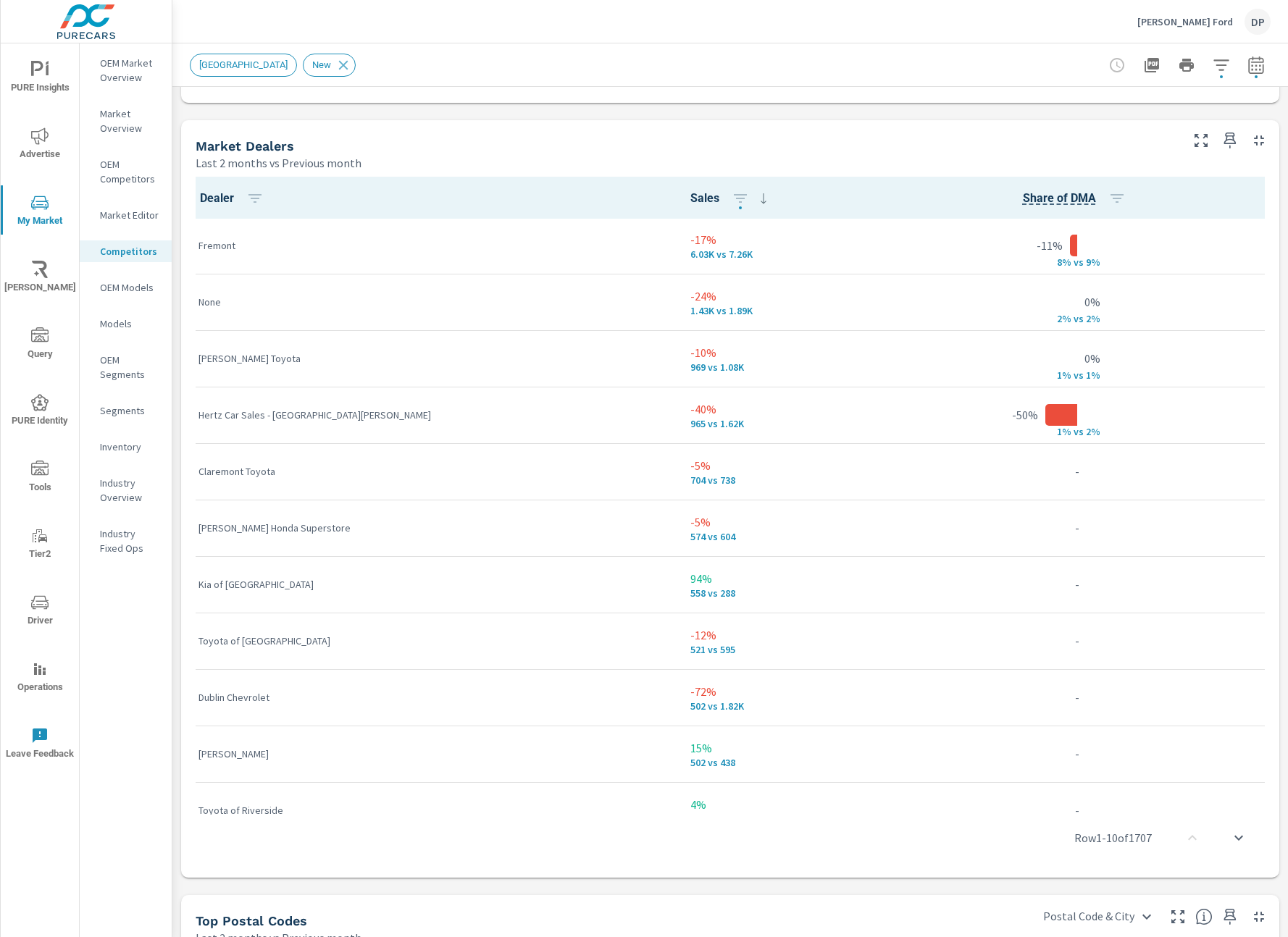 click on "Market Dealers Last 2 months vs Previous month" at bounding box center (682, 146) 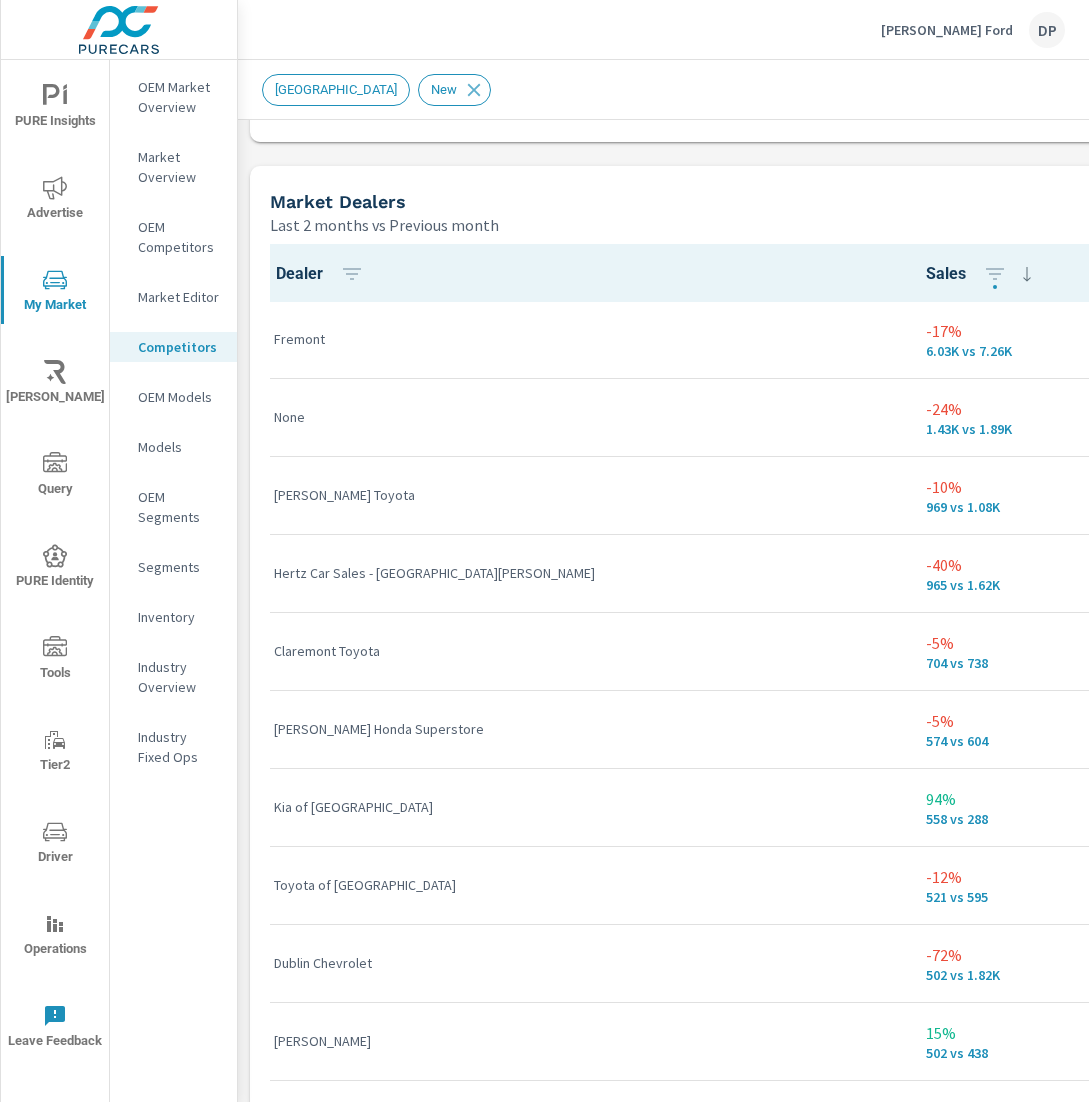 click on "None" at bounding box center [584, 417] 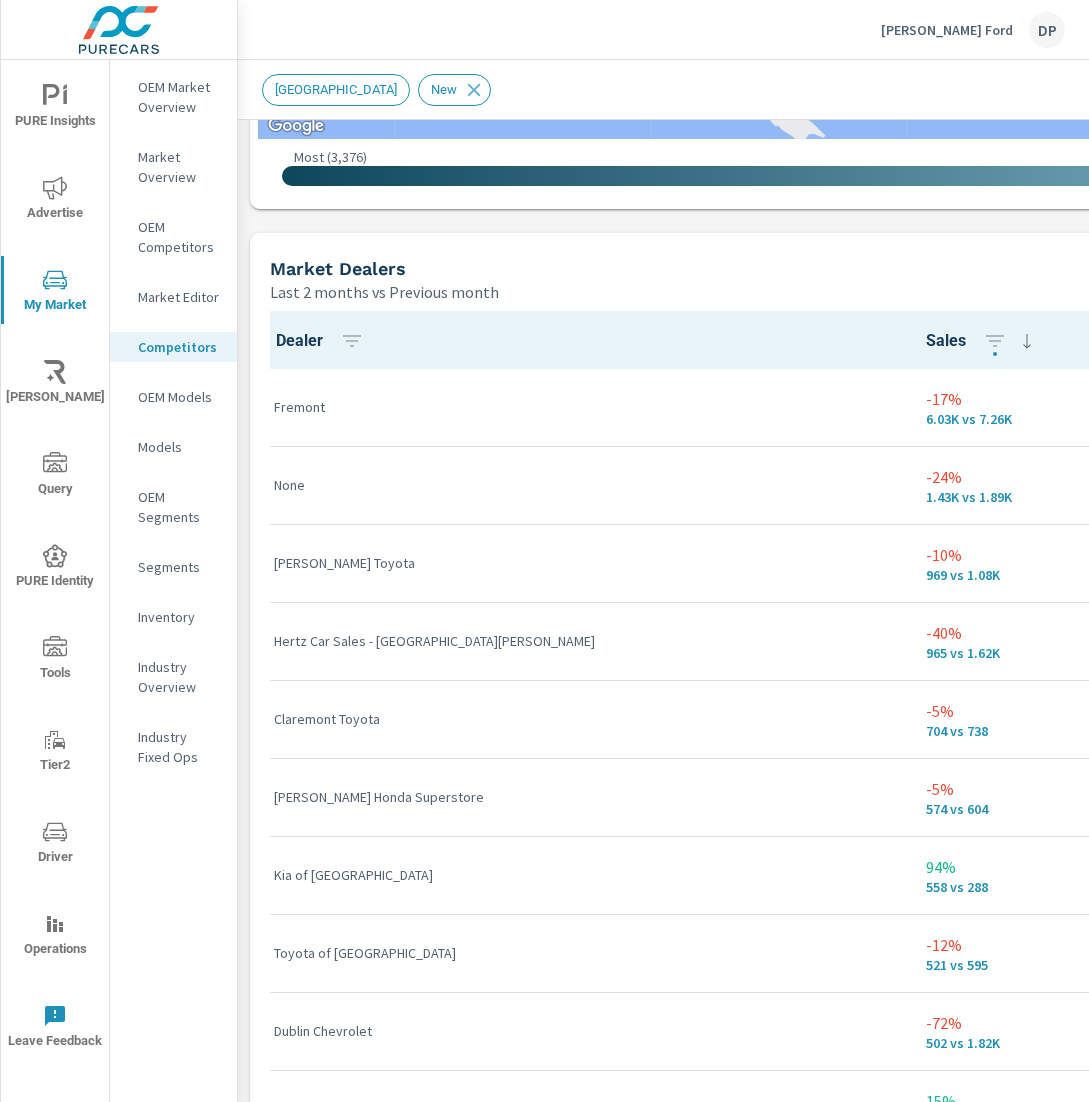 scroll, scrollTop: 1062, scrollLeft: 0, axis: vertical 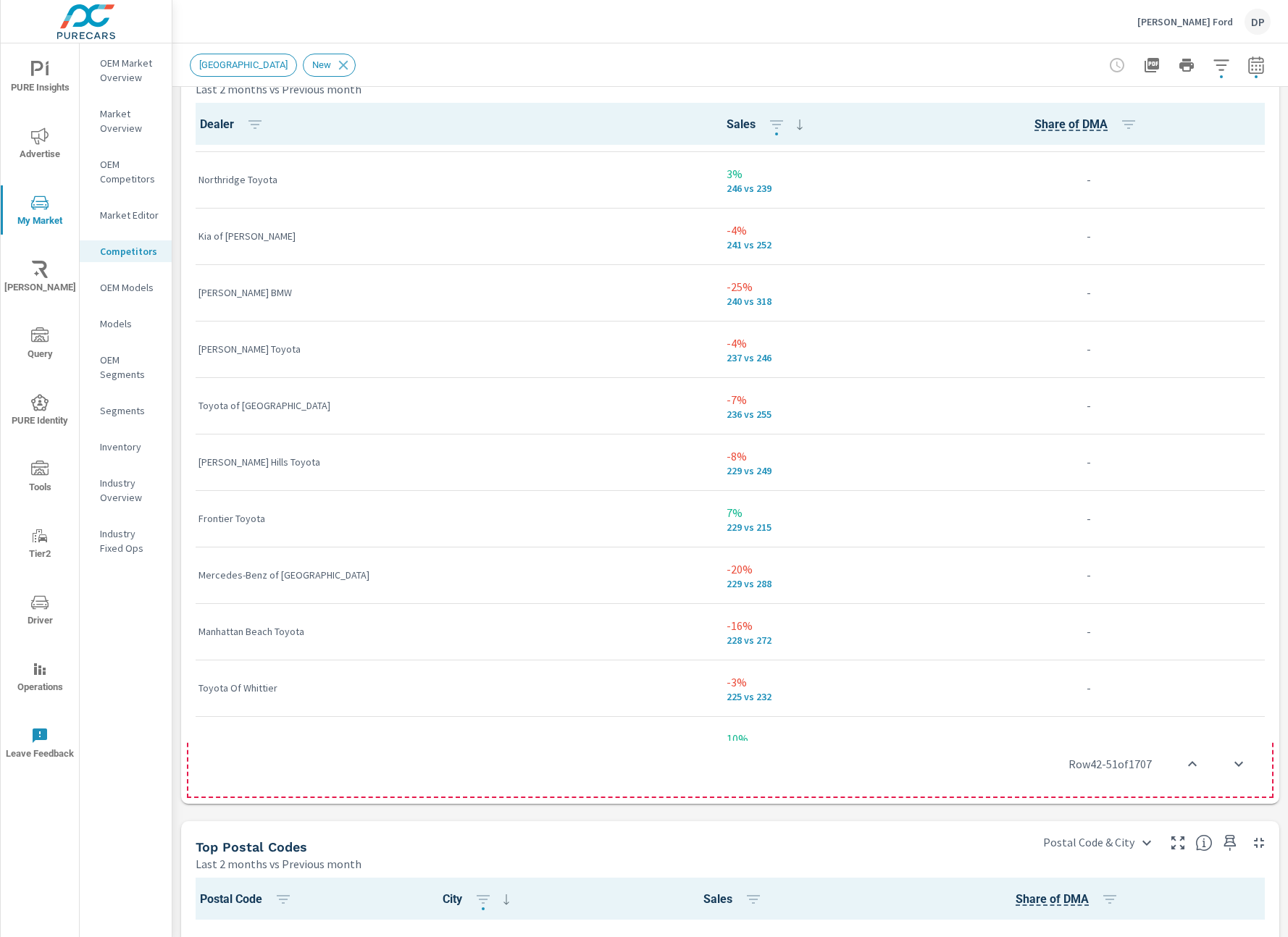 click on "Row  42 - 51  of  1707" at bounding box center (730, 763) 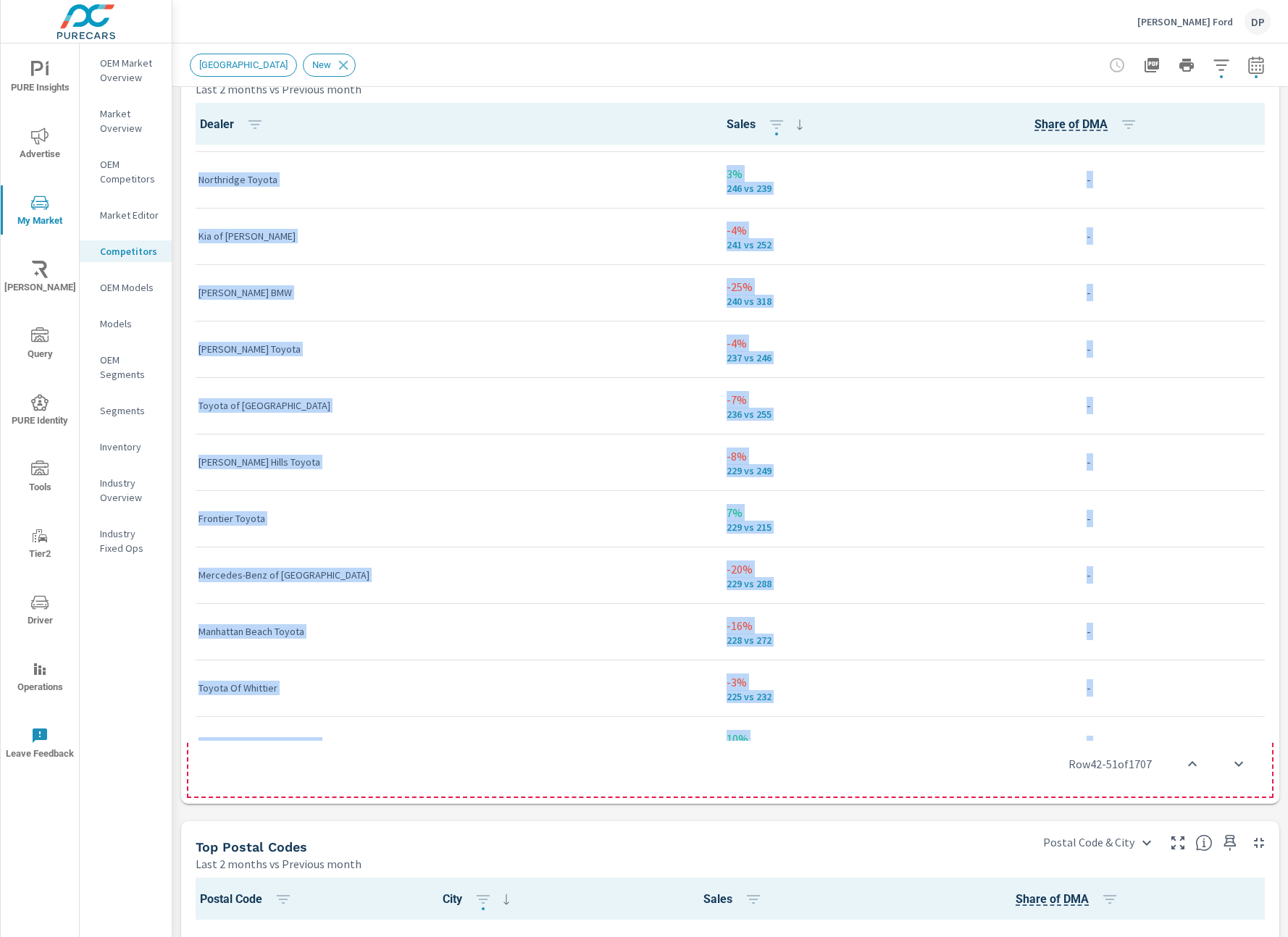 click on "Dealer Sales Share of DMA Fremont -17% 6.03K vs 7.26K -11% 8% v s 9% None -24% 1.43K vs 1.89K 0% 2% v s 2% Longo Toyota -10% 969 vs 1.08K 0% 1% v s 1% Hertz Car Sales - Santa Clara -40% 965 vs 1.62K -50% 1% v s 2% Claremont Toyota -5% 704 vs 738 - Norm Reeves Honda Superstore -5% 574 vs 604 - Kia of Vacaville 94% 558 vs 288 - Toyota of North Hollywood -12% 521 vs 595 - Dublin Chevrolet -72% 502 vs 1.82K - Tustin Toyota 15% 502 vs 438 - Toyota of Riverside 4% 464 vs 445 - Toyota of Orange -3% 456 vs 470 - Crown Toyota 9% 453 vs 417 - Galpin Ford 20% 441 vs 367 - Berkeley Honda Auto Center 221% 436 vs 136 - Galpin Honda 10% 427 vs 387 - Car Pros Kia Glendale -14% 409 vs 476 - Seaside Chrysler Dodge Jeep Ram -75% 397 vs 1.58K - Headquarter Toyota -42% 395 vs 684 - Honda of Downtown Los Angeles 6% 386 vs 363 - Temecula Valley Toyota 6% 373 vs 351 - Fletcher Jones Motorcars -29% 364 vs 513 - Gardena Honda 17% 363 vs 309 - Longo Lexus -8% 362 vs 394 - AutoNation Toyota Cerritos -6% 358 vs 381 - 4% 354 vs 339 - 18%" at bounding box center (730, 450) 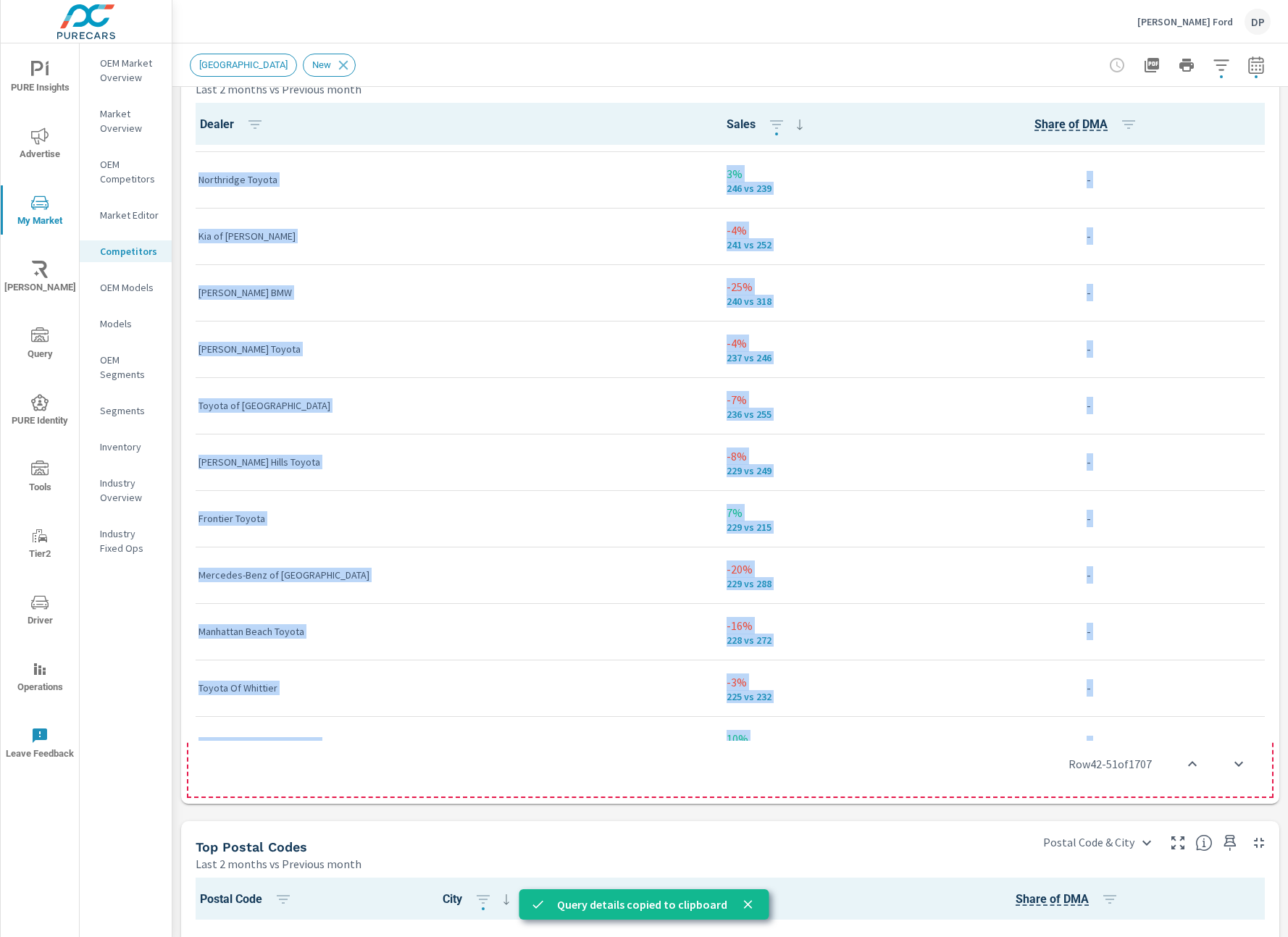 click on "Row  42 - 51  of  1707" at bounding box center [730, 763] 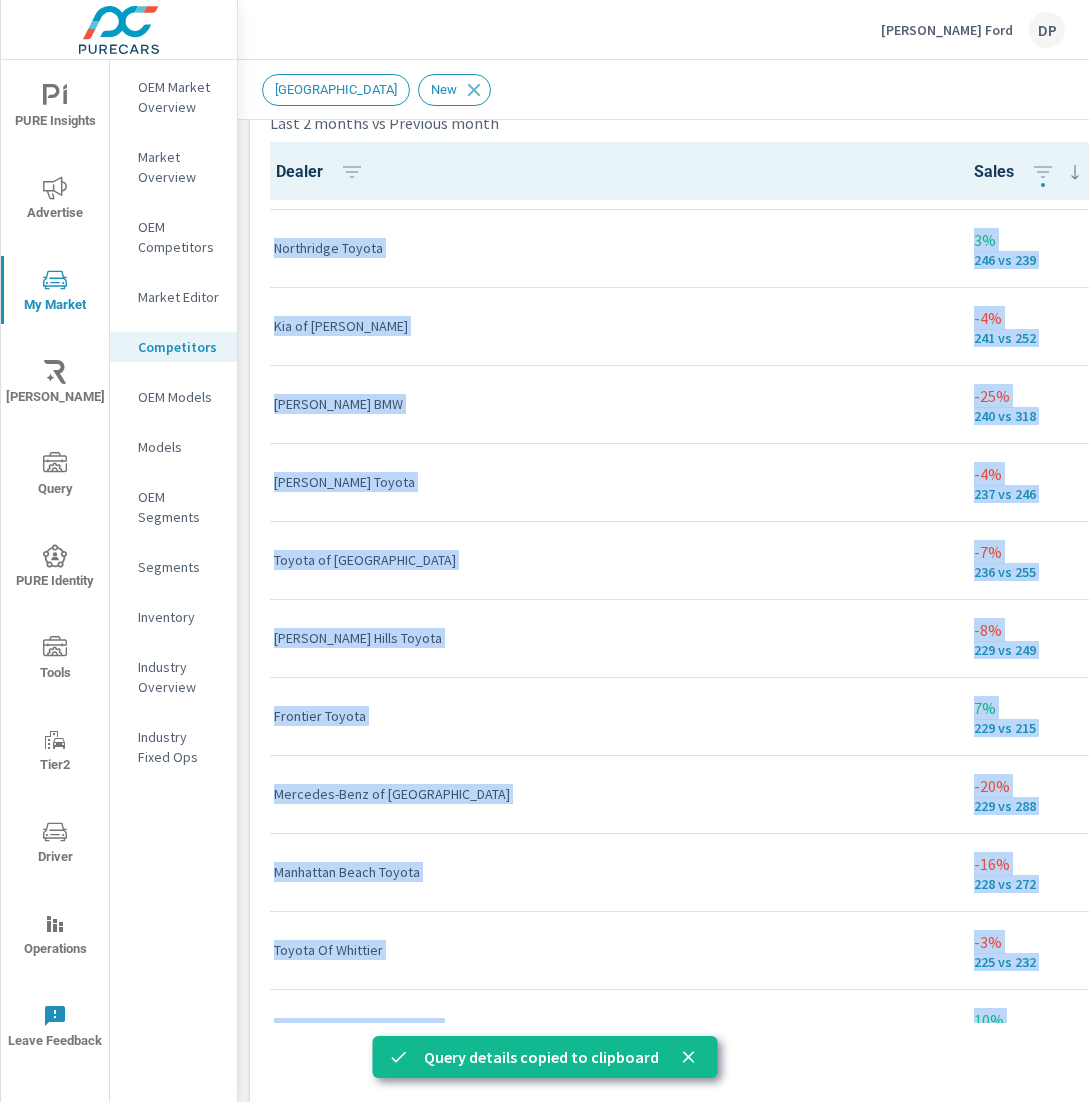 click on "Crevier BMW" at bounding box center (608, 404) 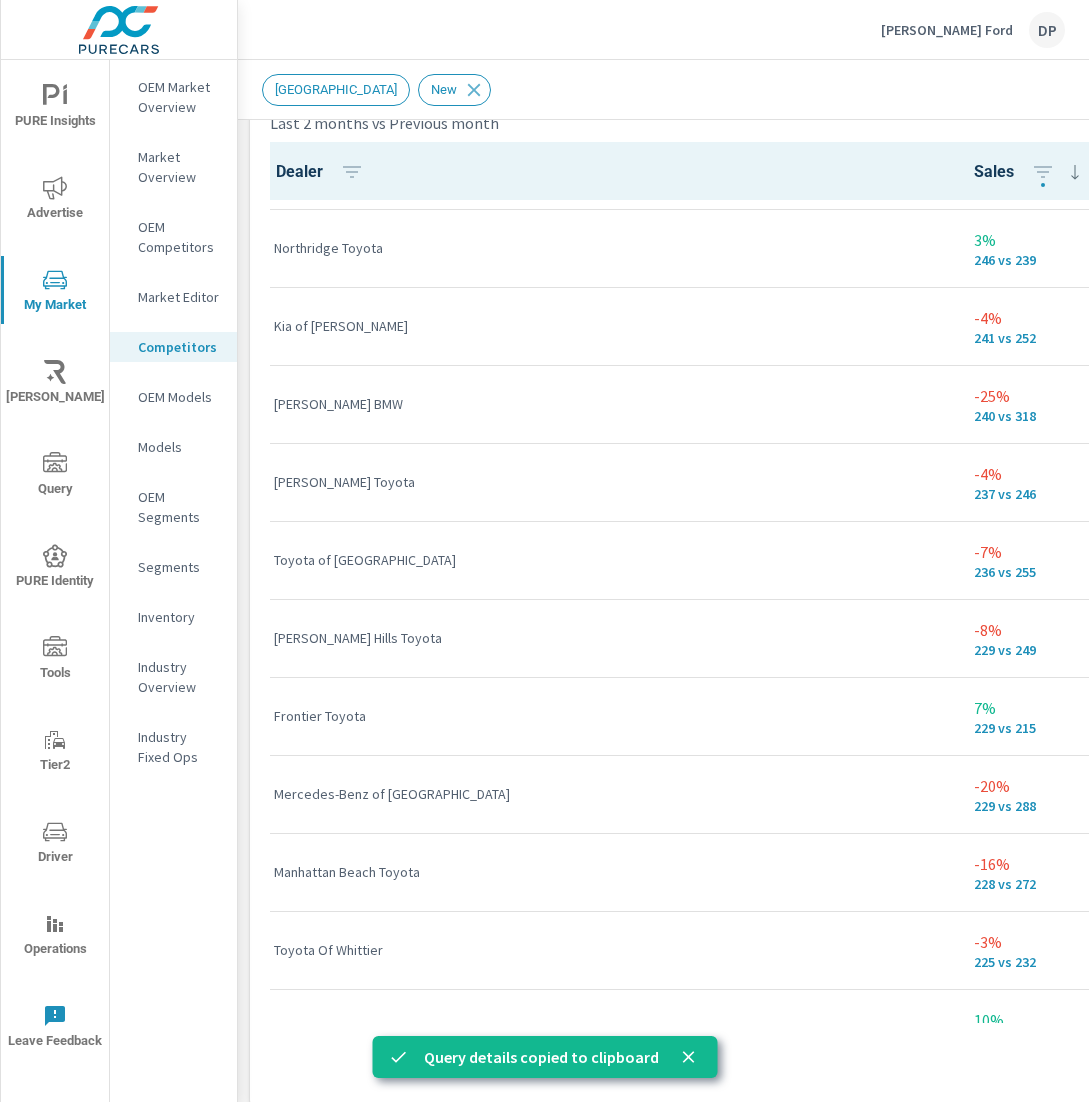 scroll, scrollTop: 2794, scrollLeft: 0, axis: vertical 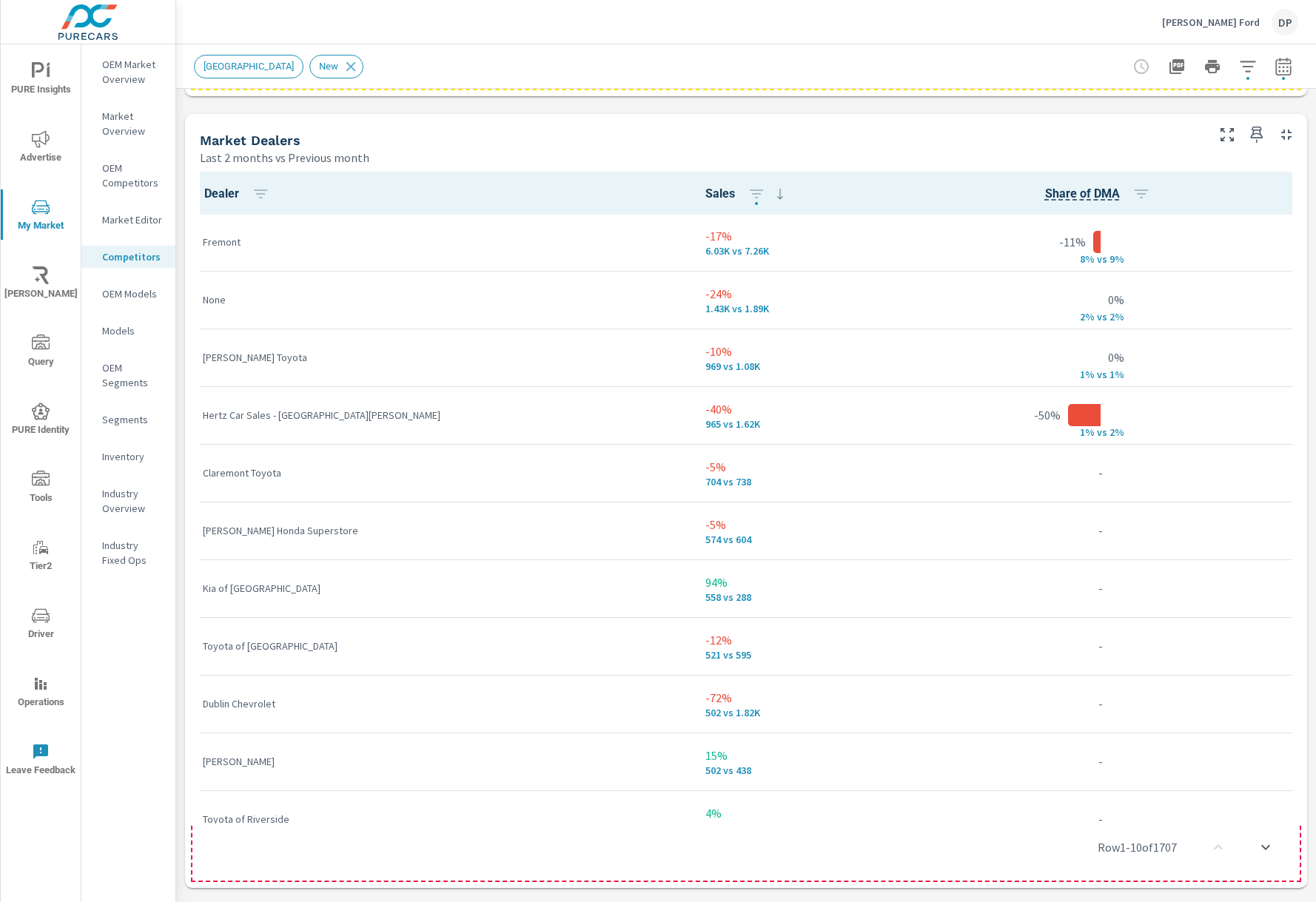 click on "Claremont Toyota" at bounding box center [442, 473] 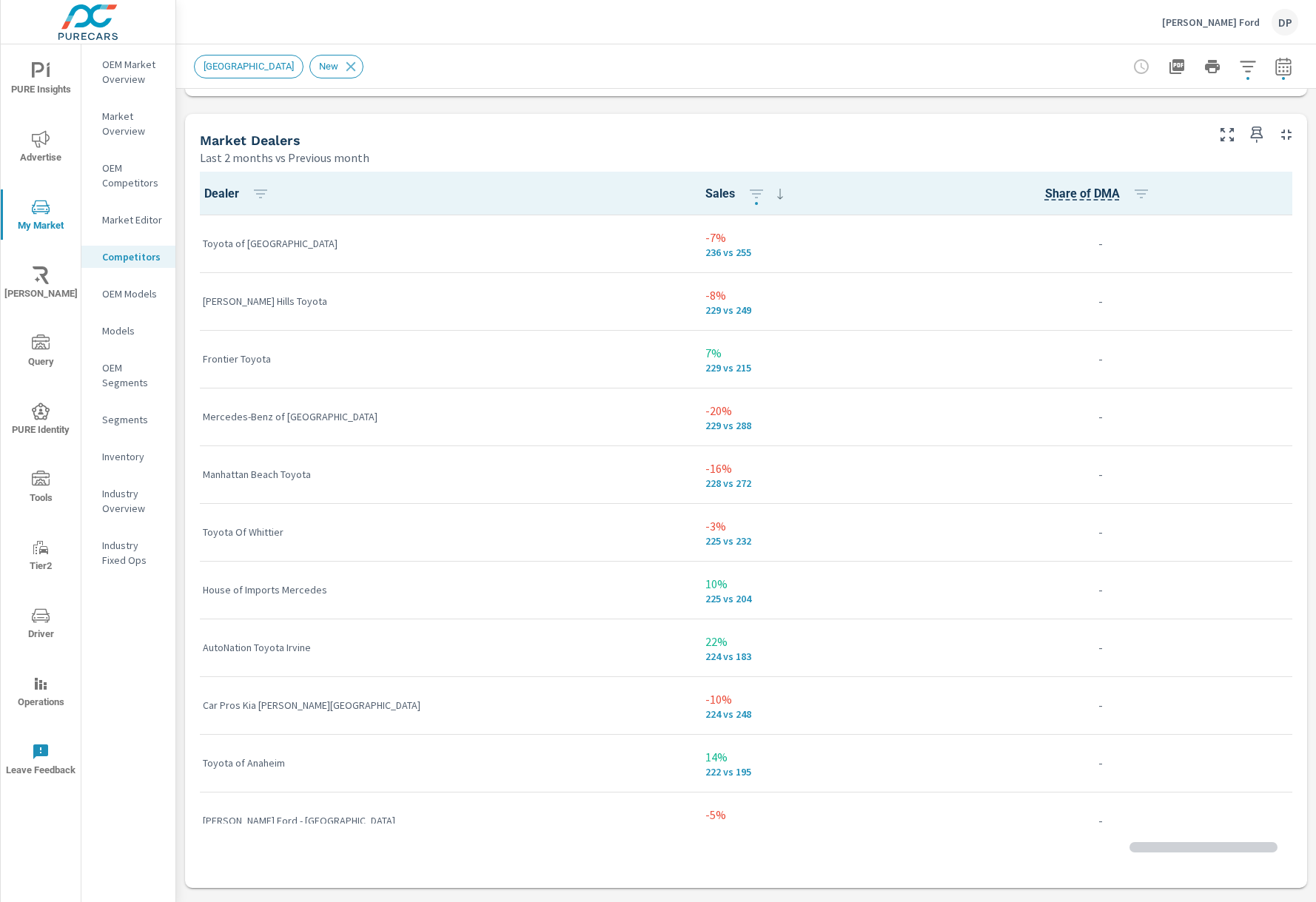 scroll, scrollTop: 2854, scrollLeft: 0, axis: vertical 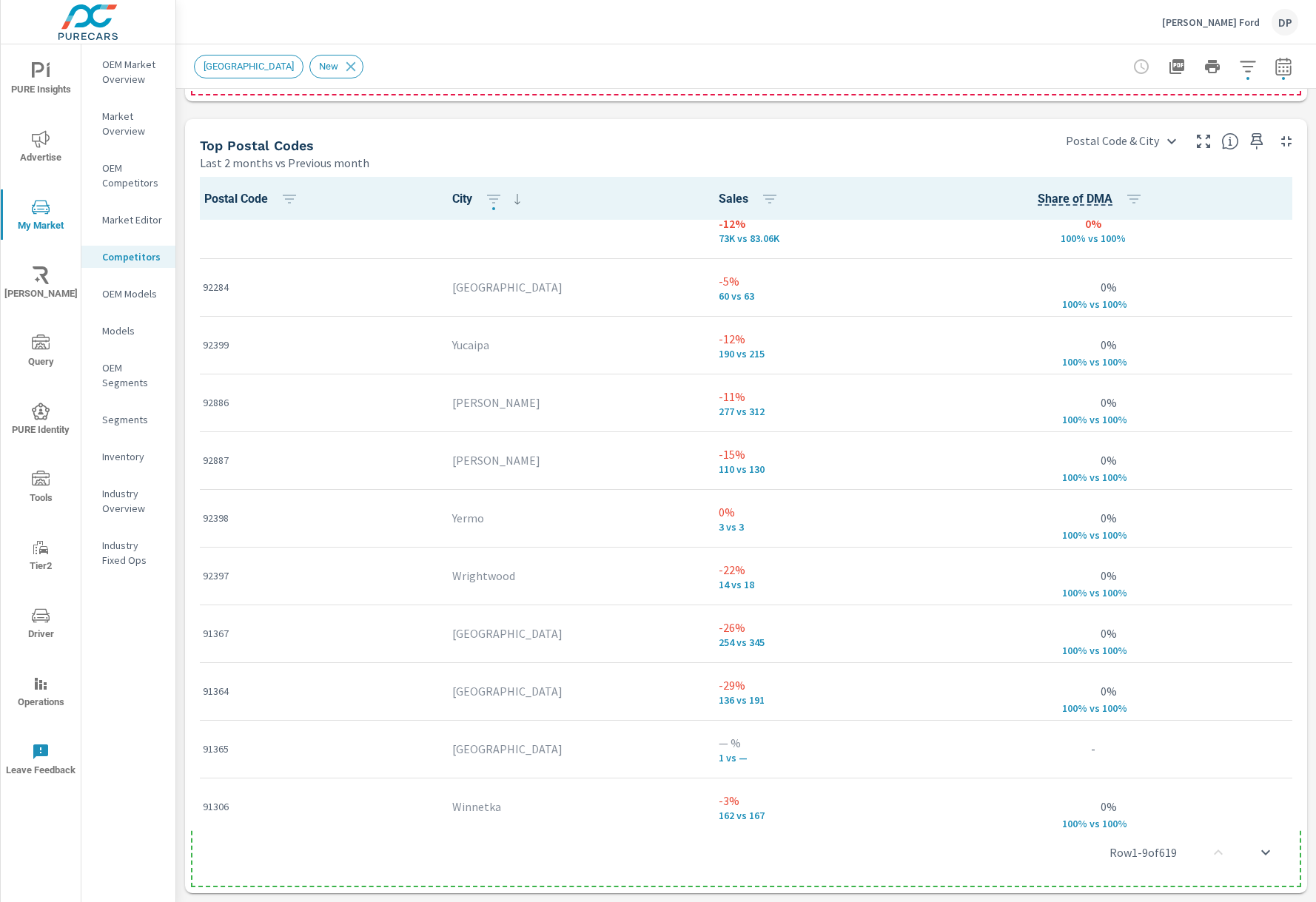 click on "Row  1 - 9  of  619" at bounding box center [746, 852] 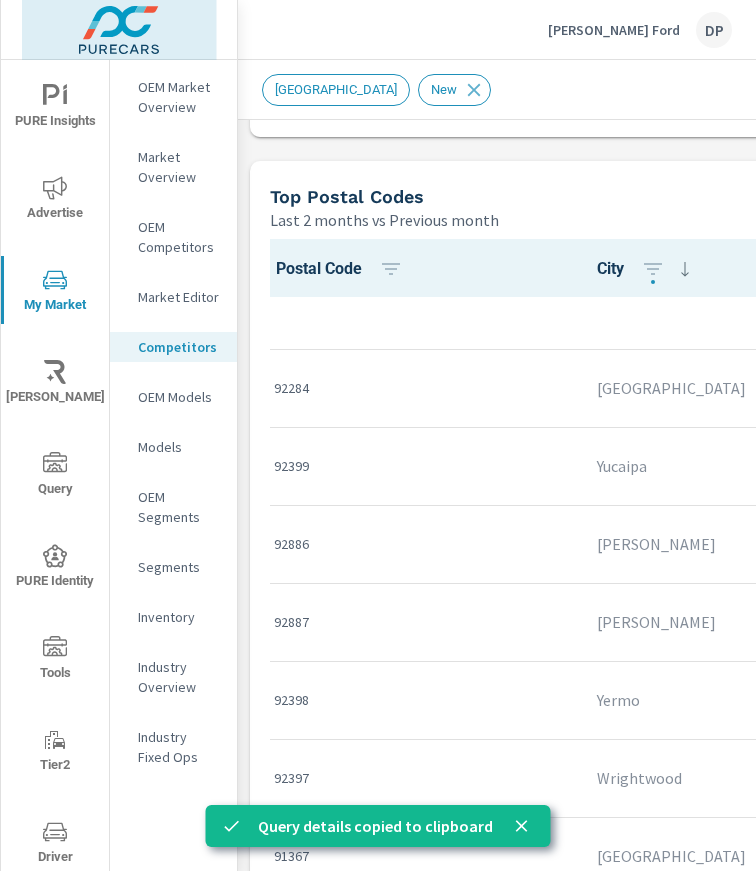 scroll, scrollTop: 2325, scrollLeft: 0, axis: vertical 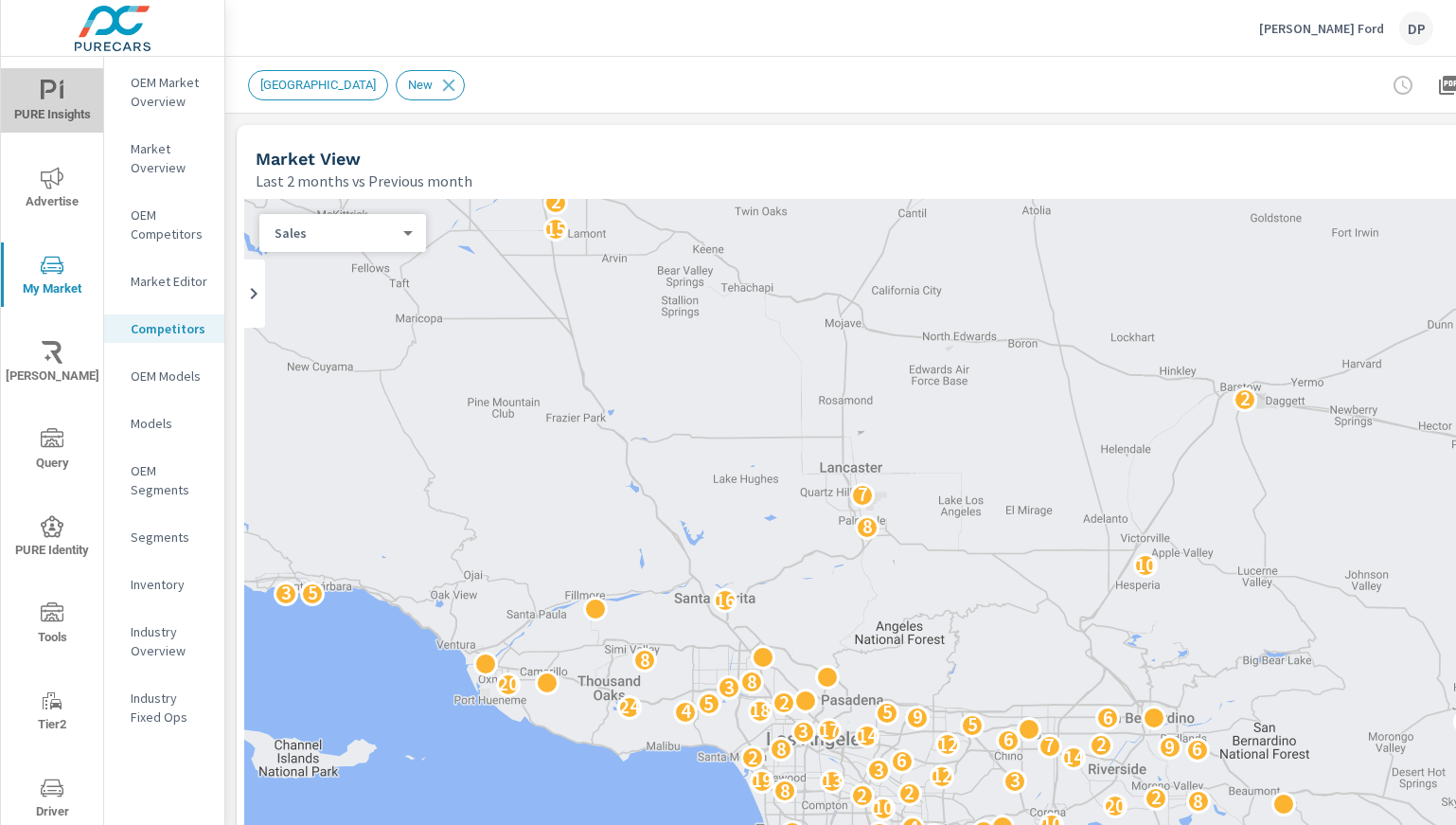 click 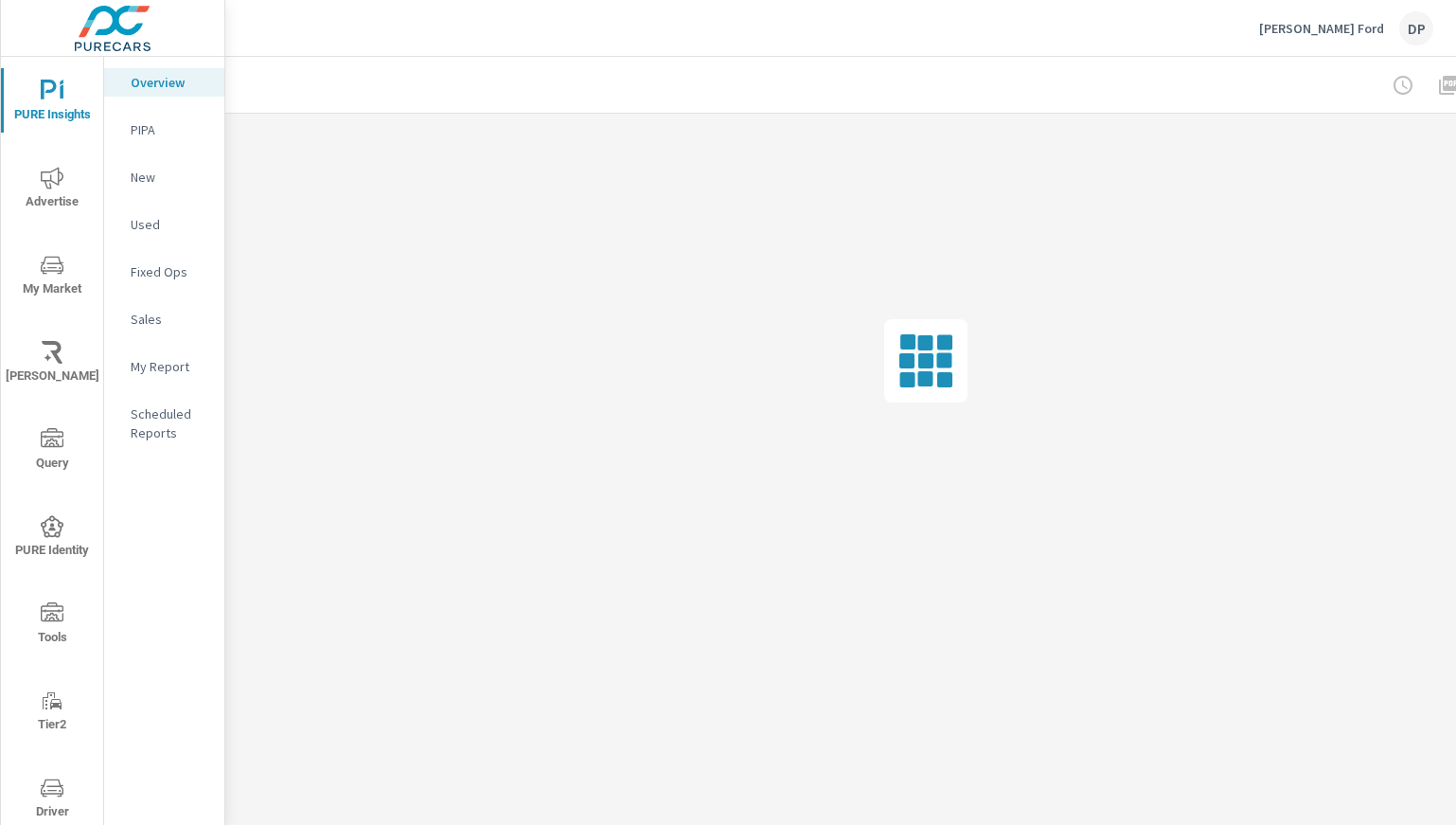 click on "PIPA" at bounding box center (169, 130) 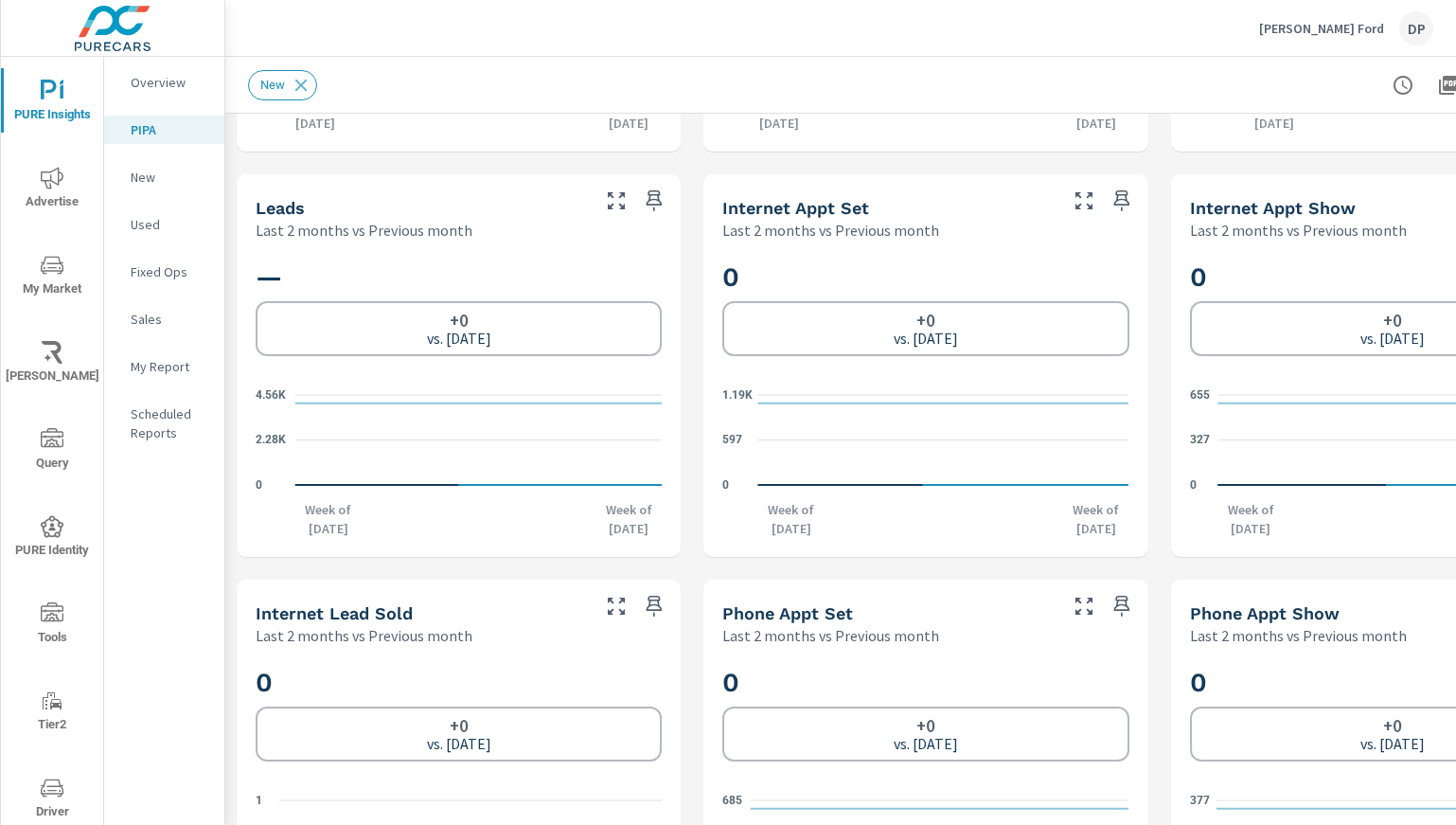 scroll, scrollTop: 1023, scrollLeft: 0, axis: vertical 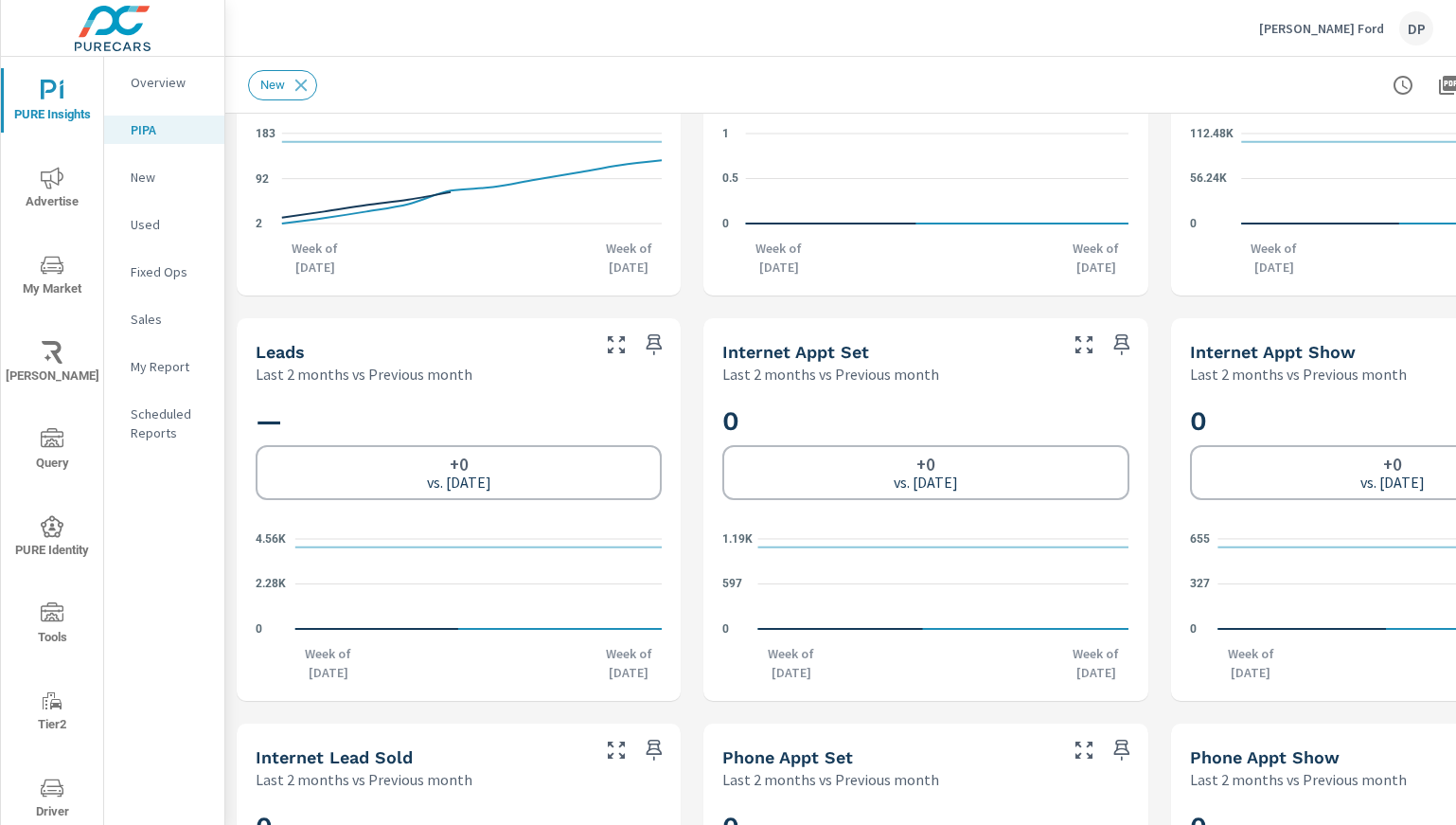 click on "[PERSON_NAME] Ford" at bounding box center (1322, 28) 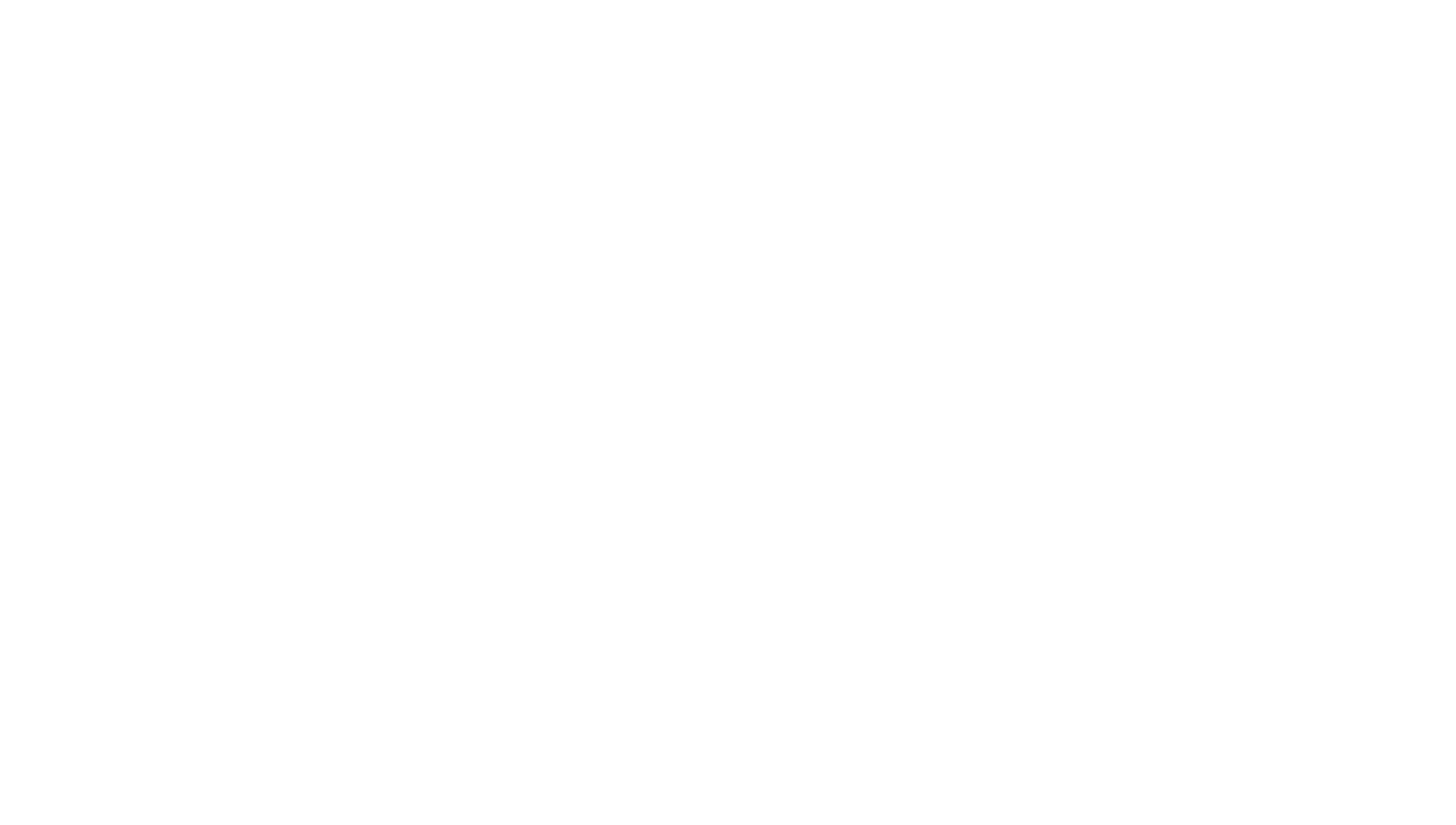 scroll, scrollTop: 0, scrollLeft: 0, axis: both 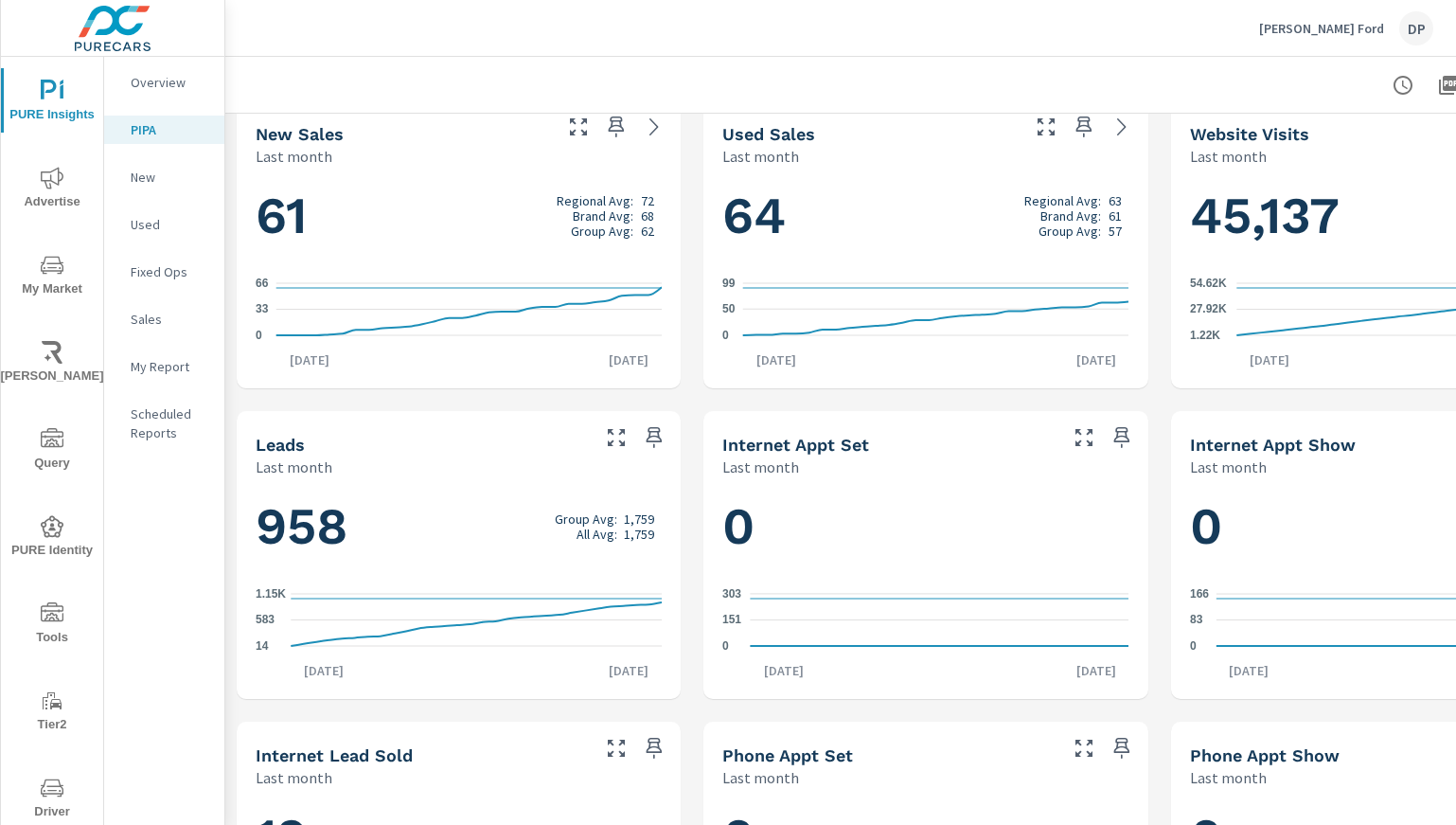 click on "Website Visits" at bounding box center [1336, 134] 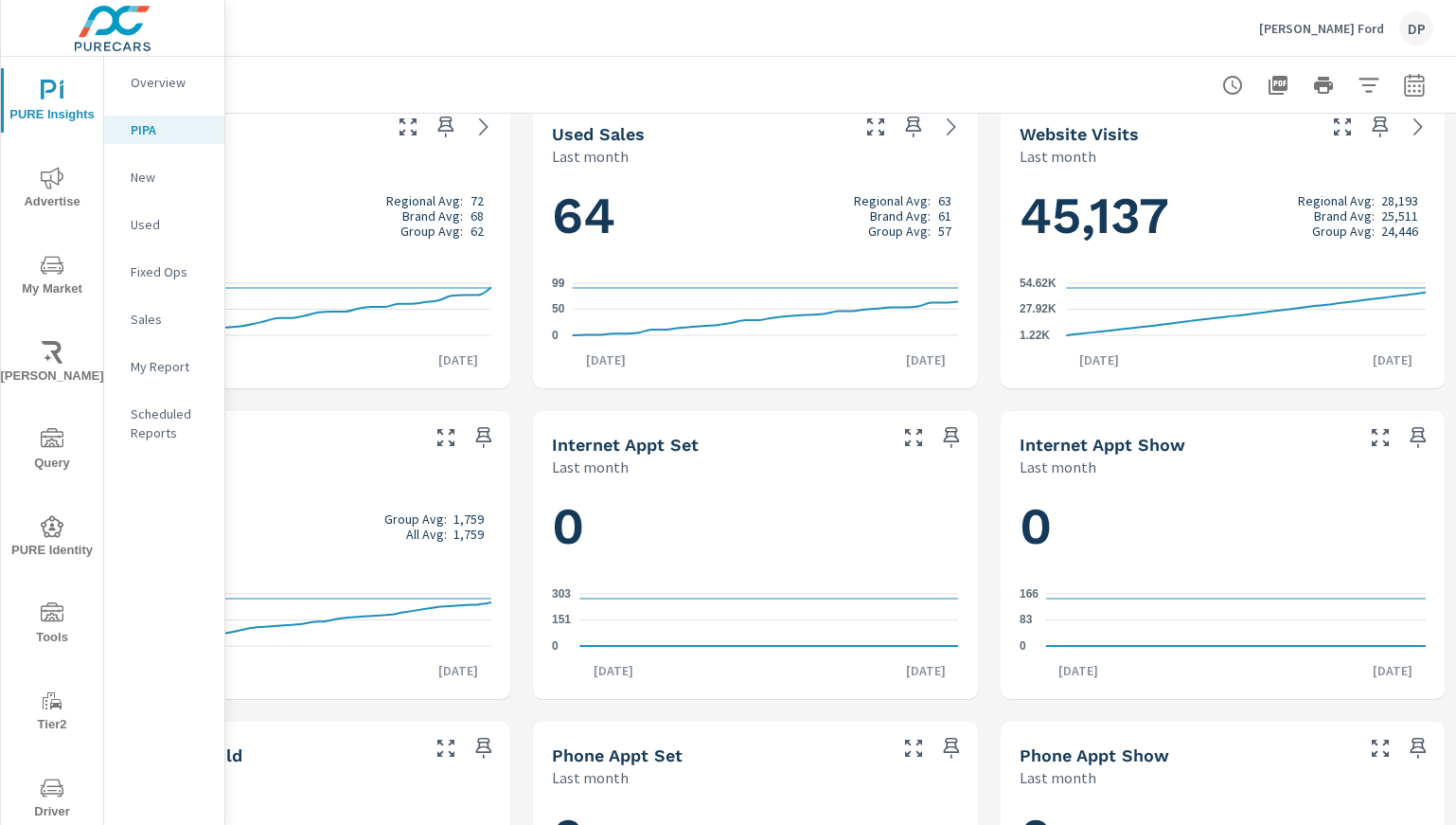 click 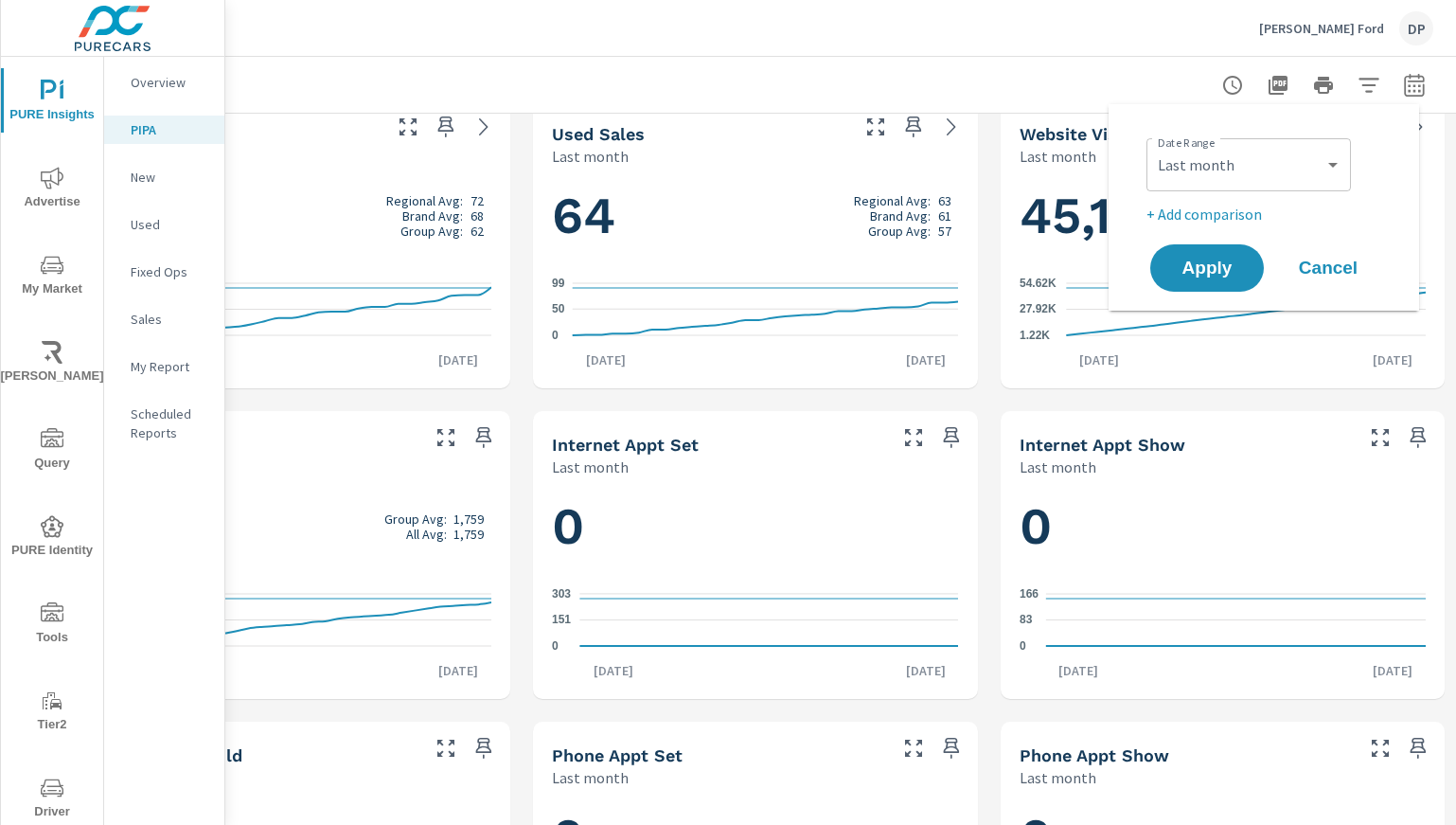 click on "+ Add comparison" at bounding box center (1268, 214) 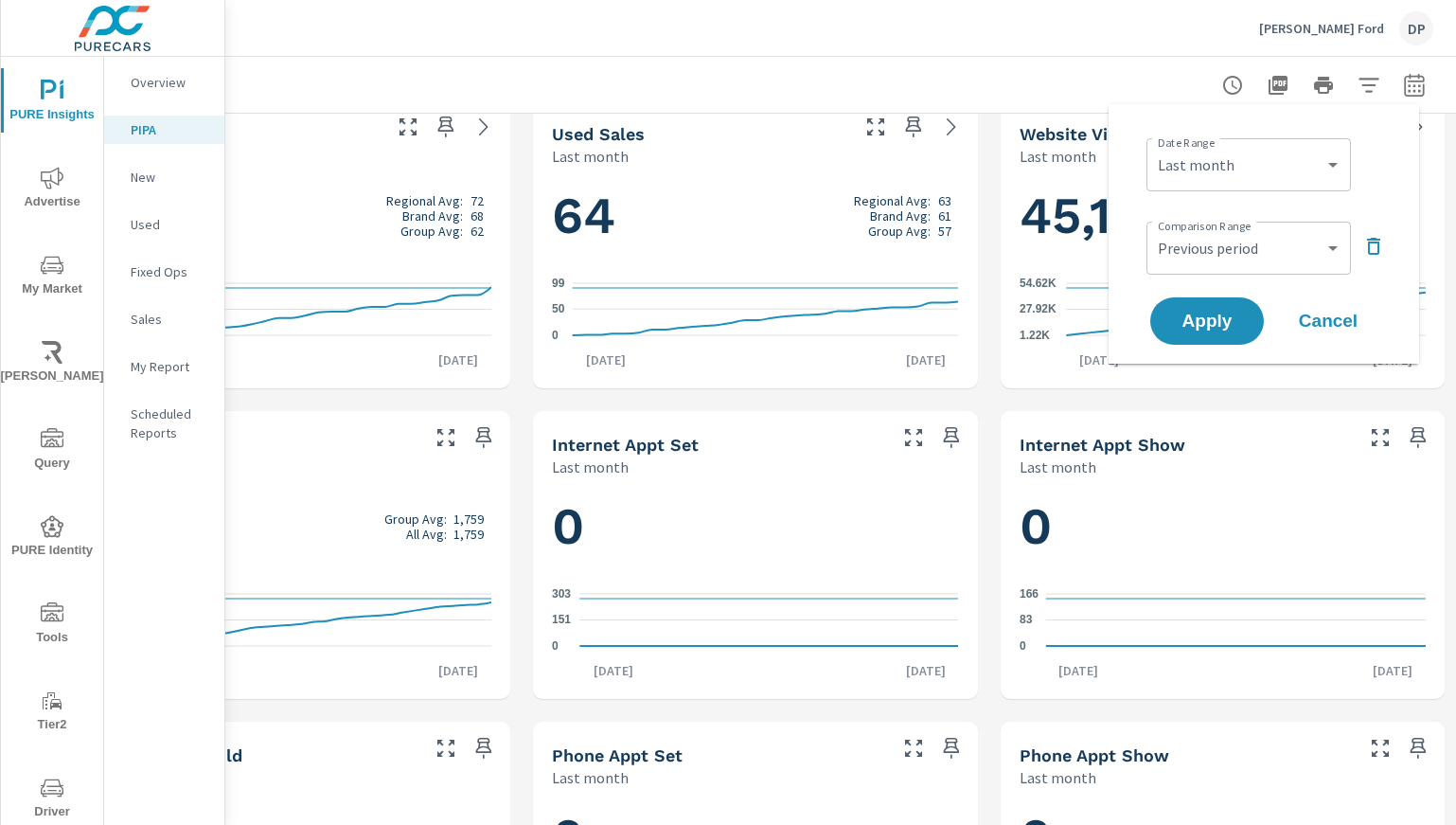 click on "Apply Cancel" at bounding box center [1268, 321] 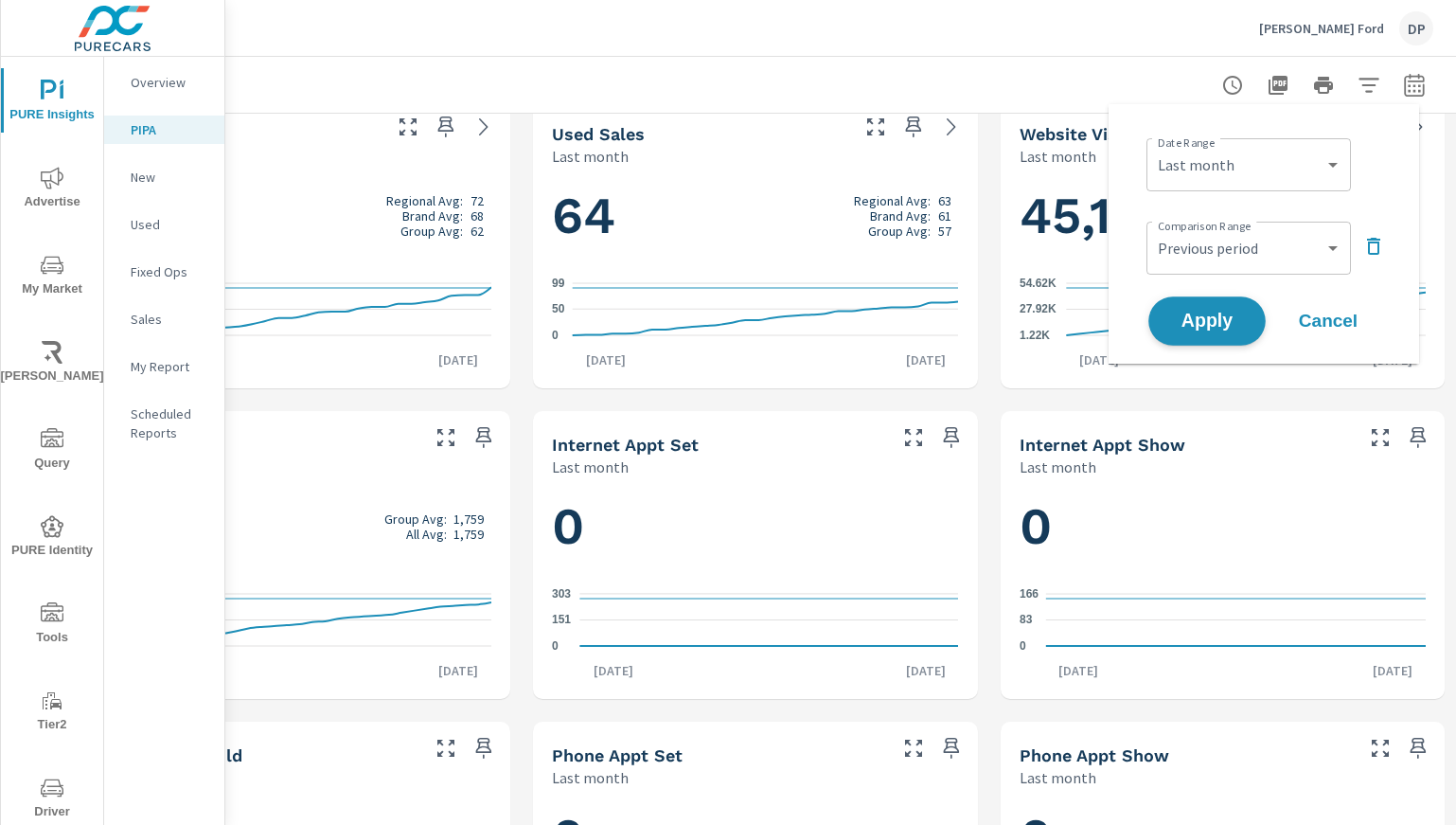 click on "Apply" at bounding box center [1207, 321] 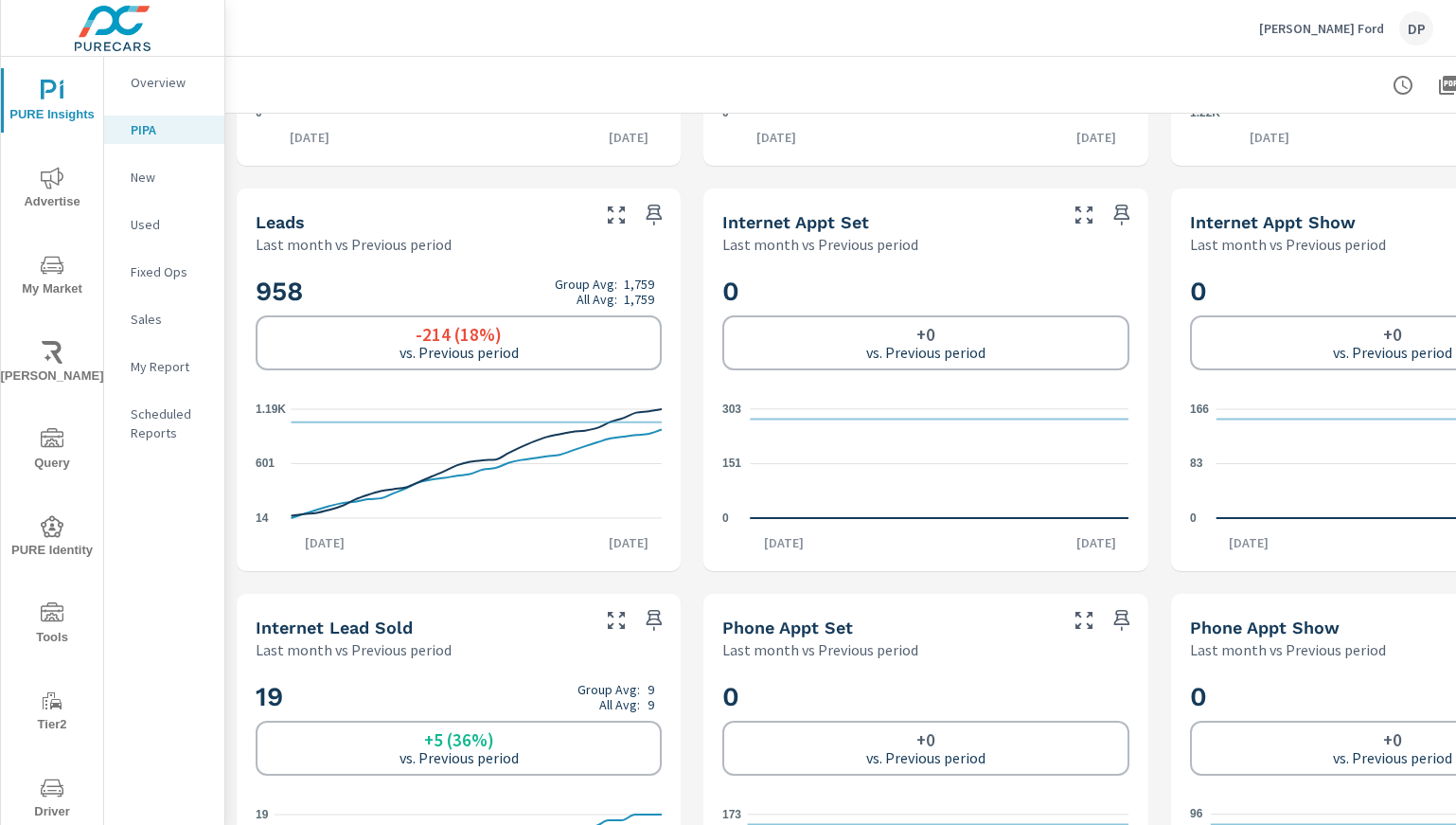 scroll, scrollTop: 1155, scrollLeft: 0, axis: vertical 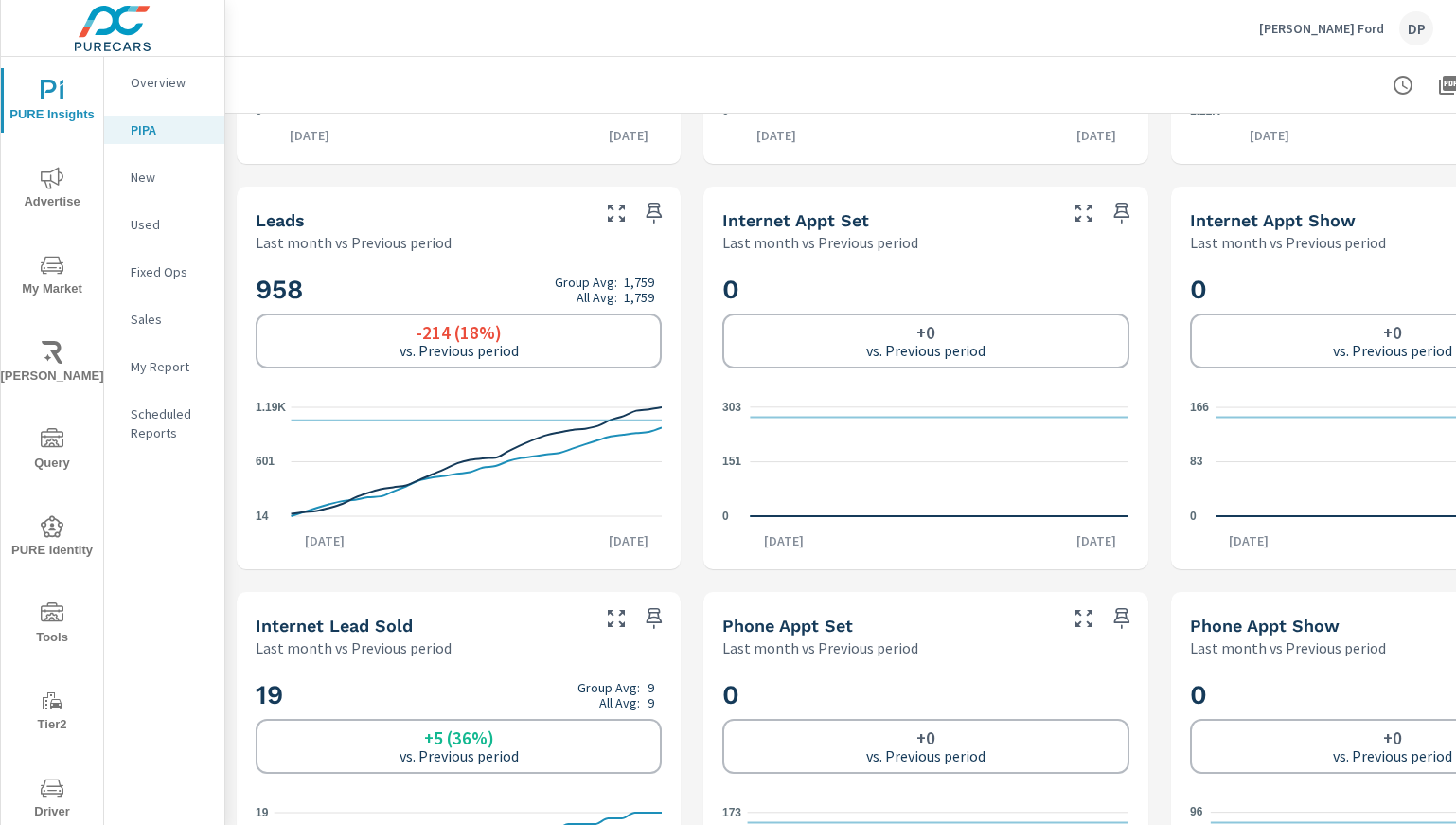 click on "14    601    1.19K" 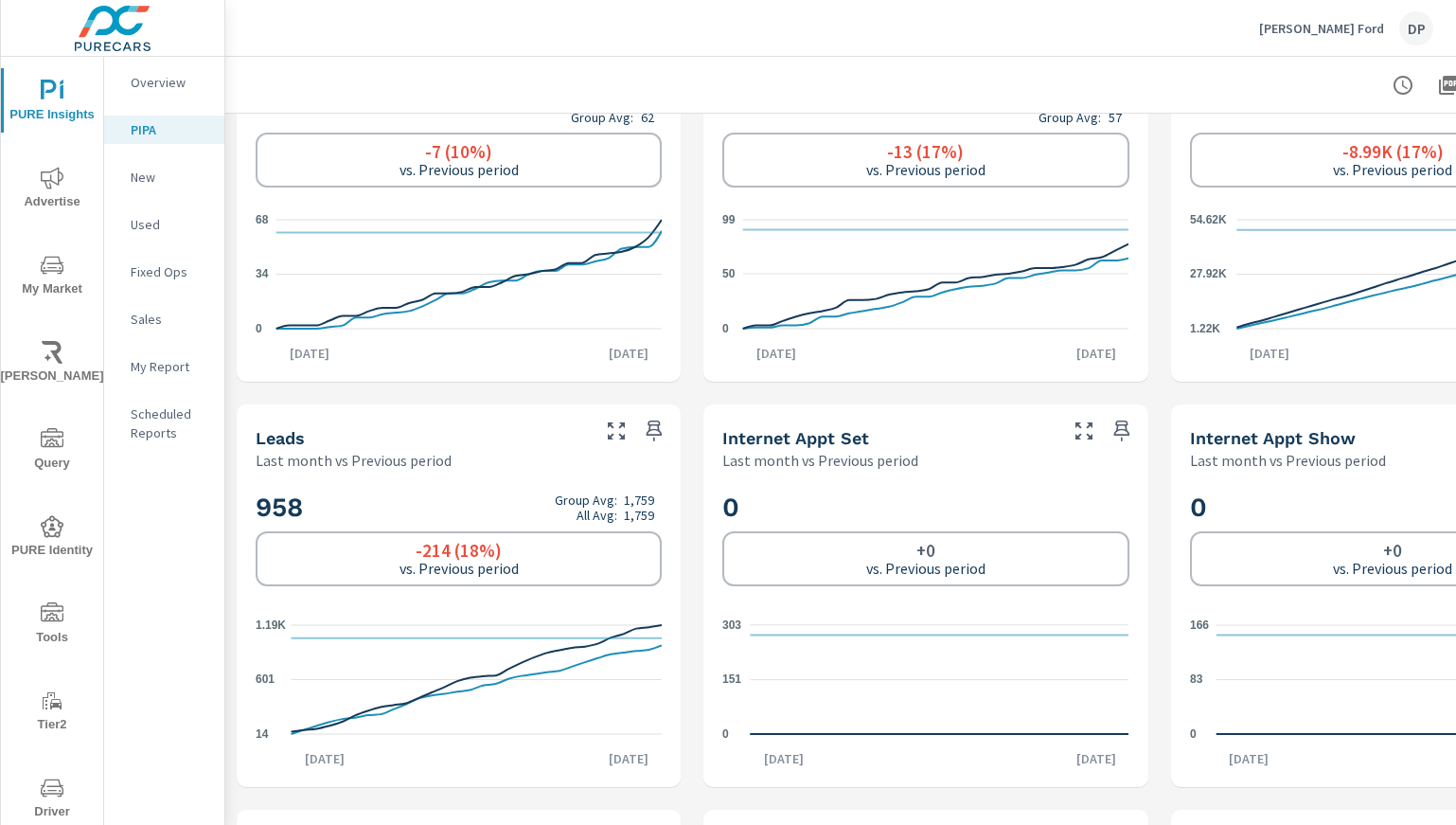 scroll, scrollTop: 828, scrollLeft: 0, axis: vertical 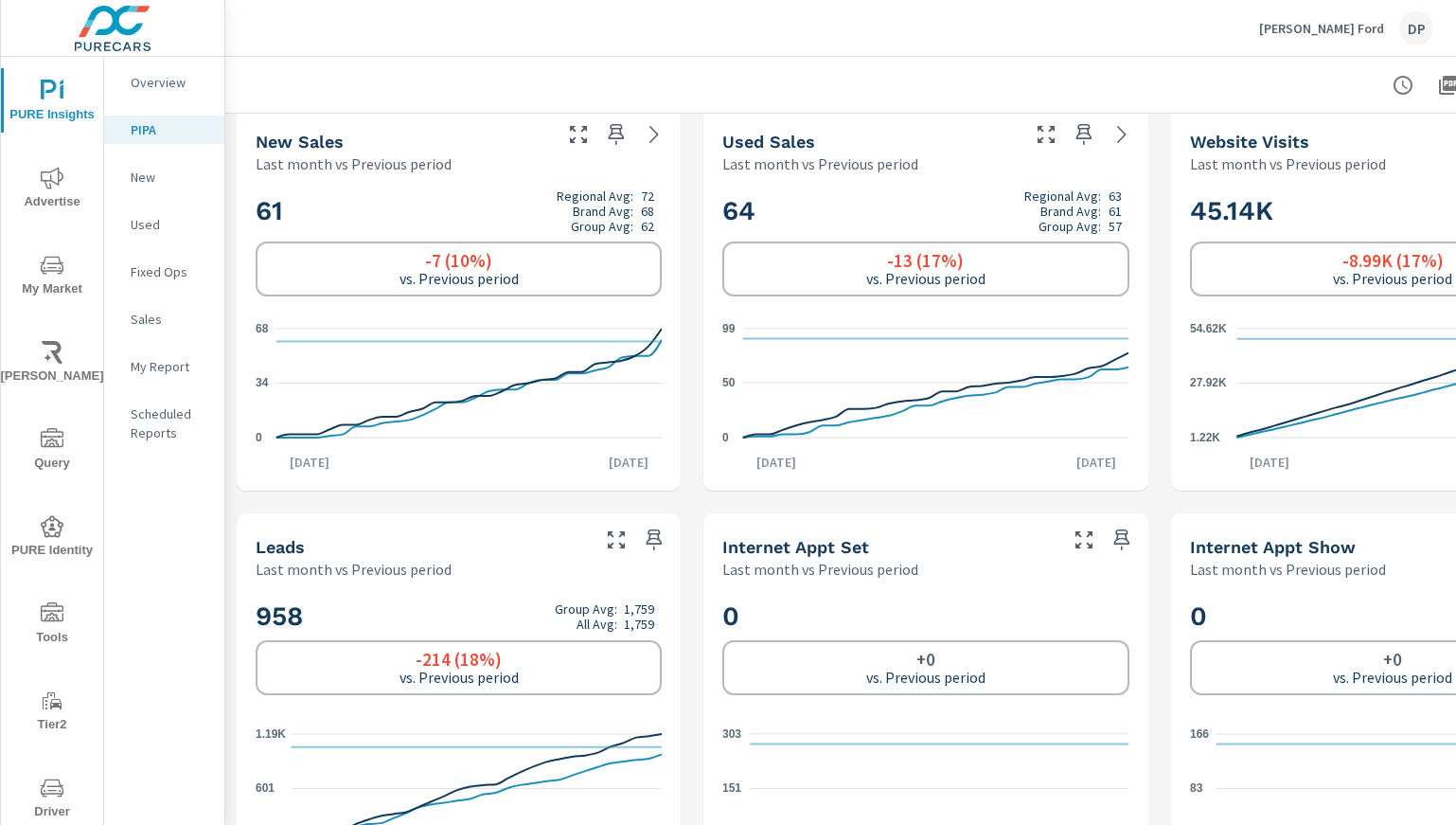 click on "0    34    68" 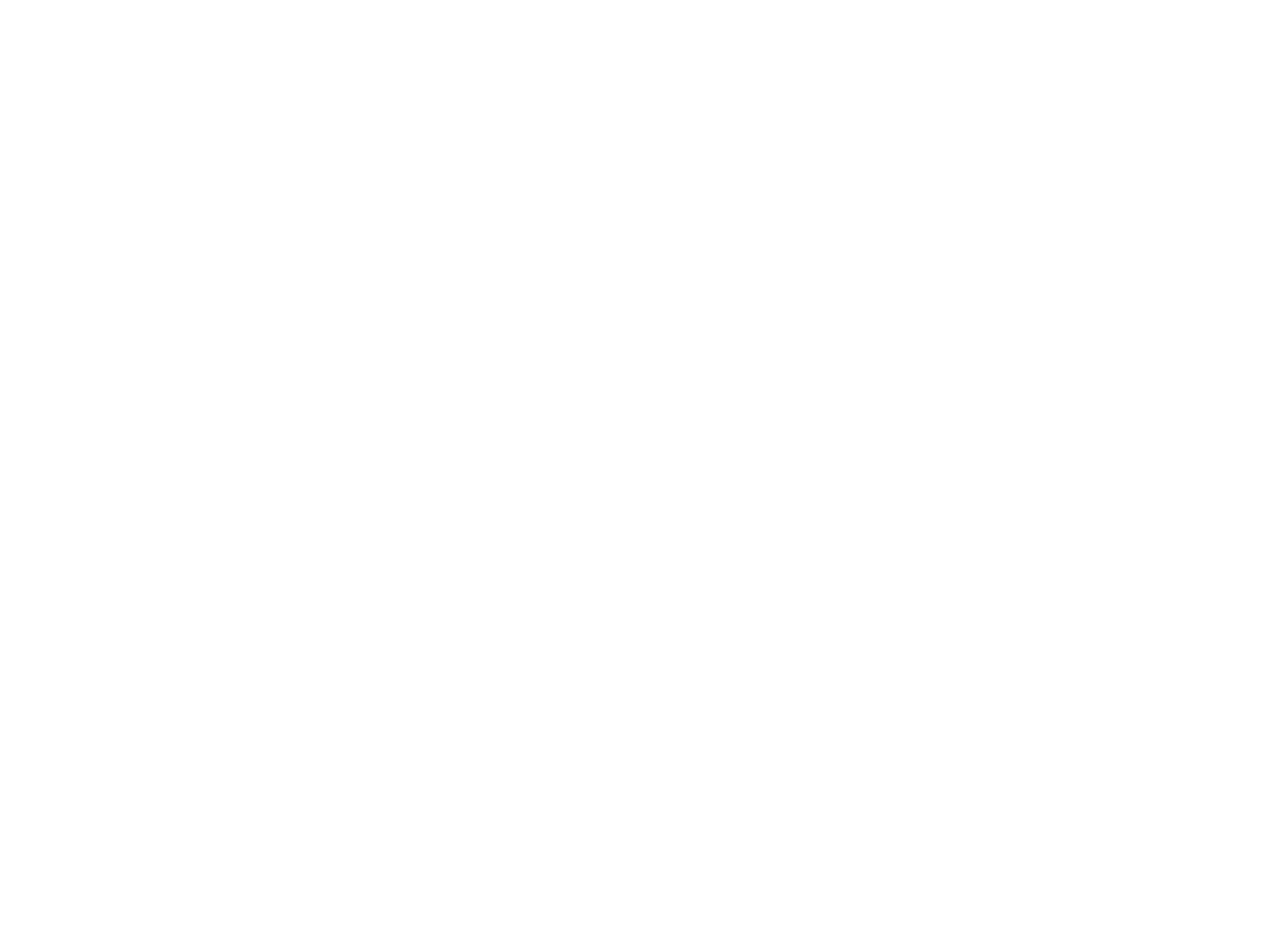 scroll, scrollTop: 0, scrollLeft: 0, axis: both 